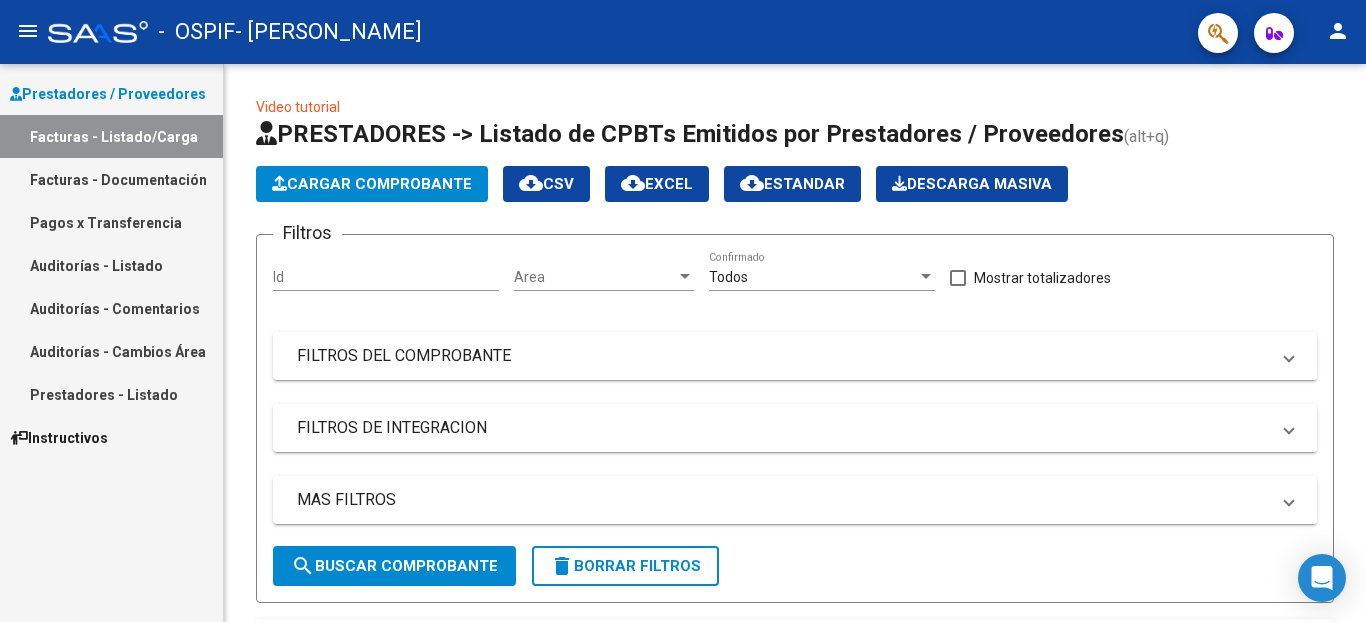 scroll, scrollTop: 0, scrollLeft: 0, axis: both 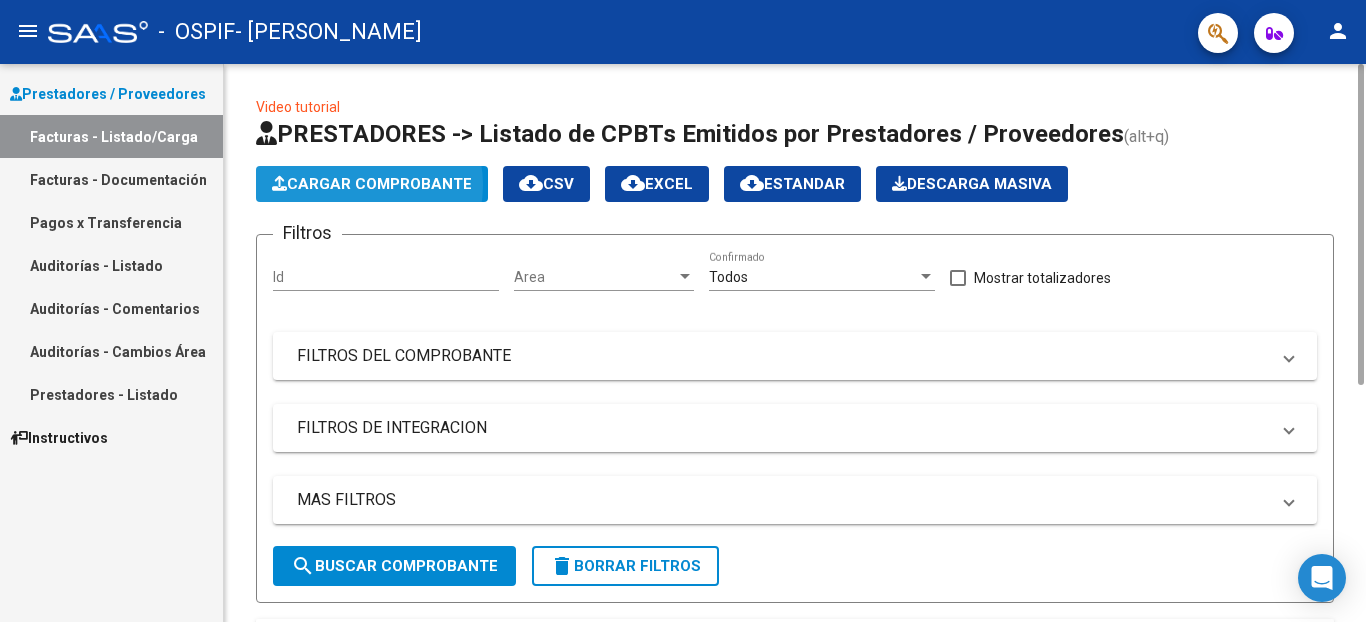 click on "Cargar Comprobante" 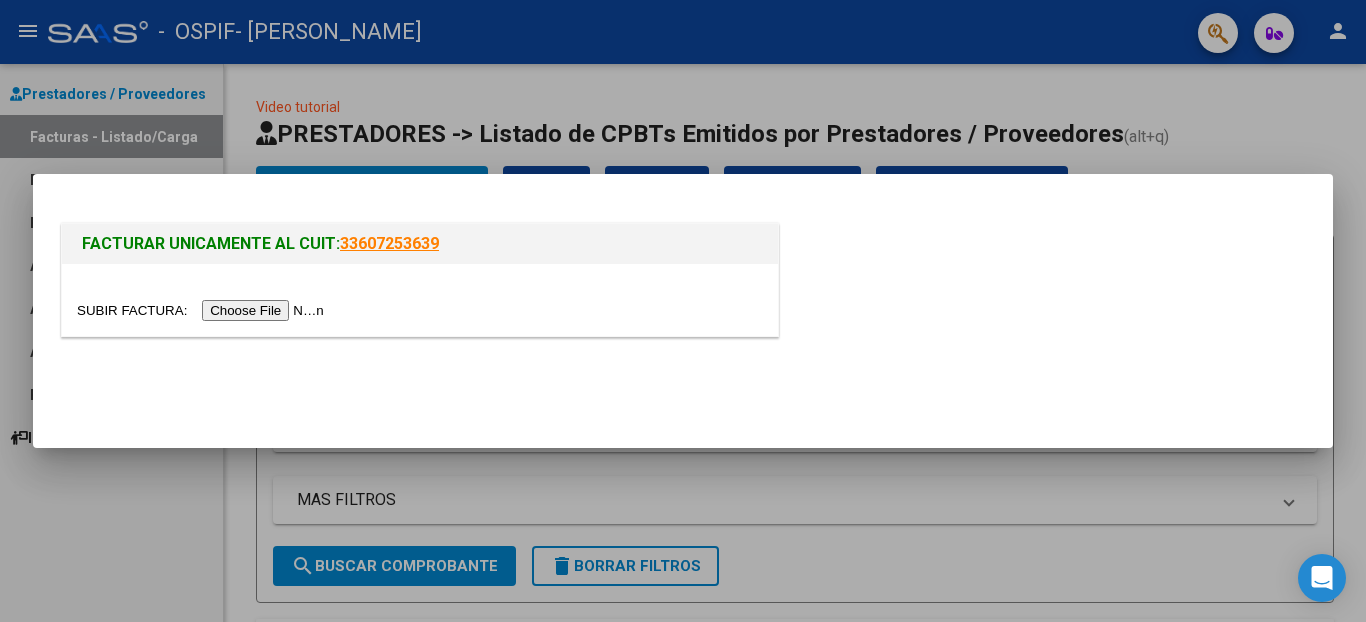 click at bounding box center [203, 310] 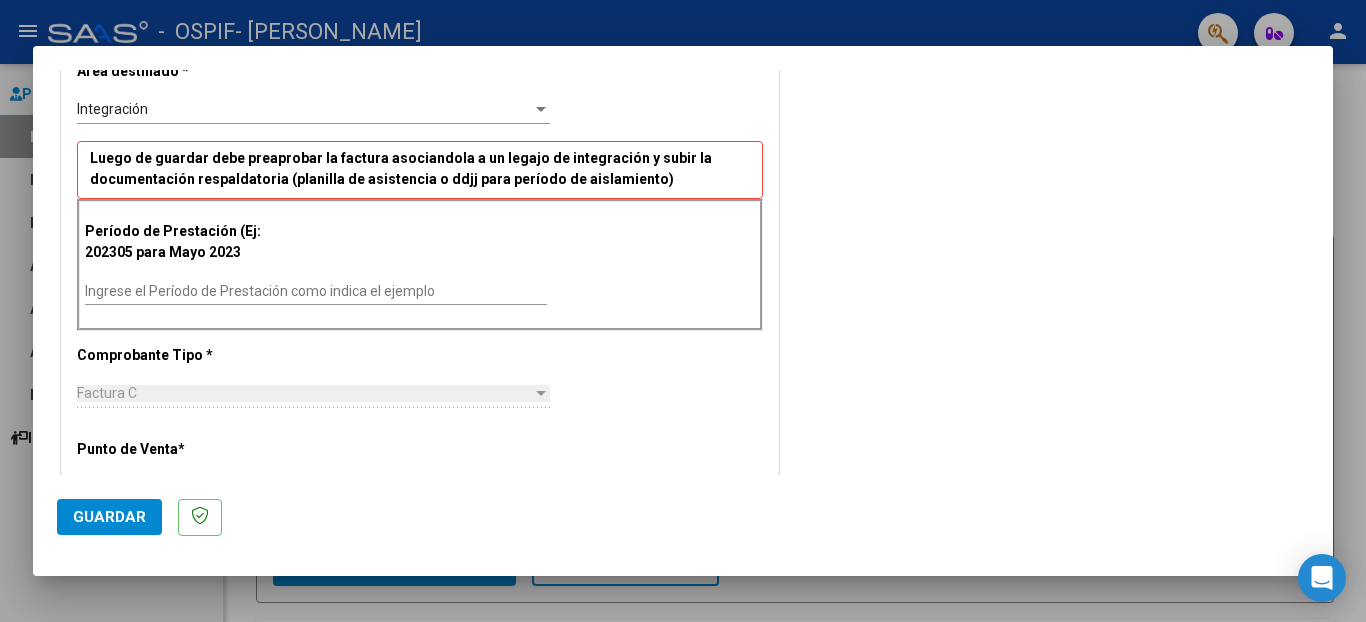 scroll, scrollTop: 430, scrollLeft: 0, axis: vertical 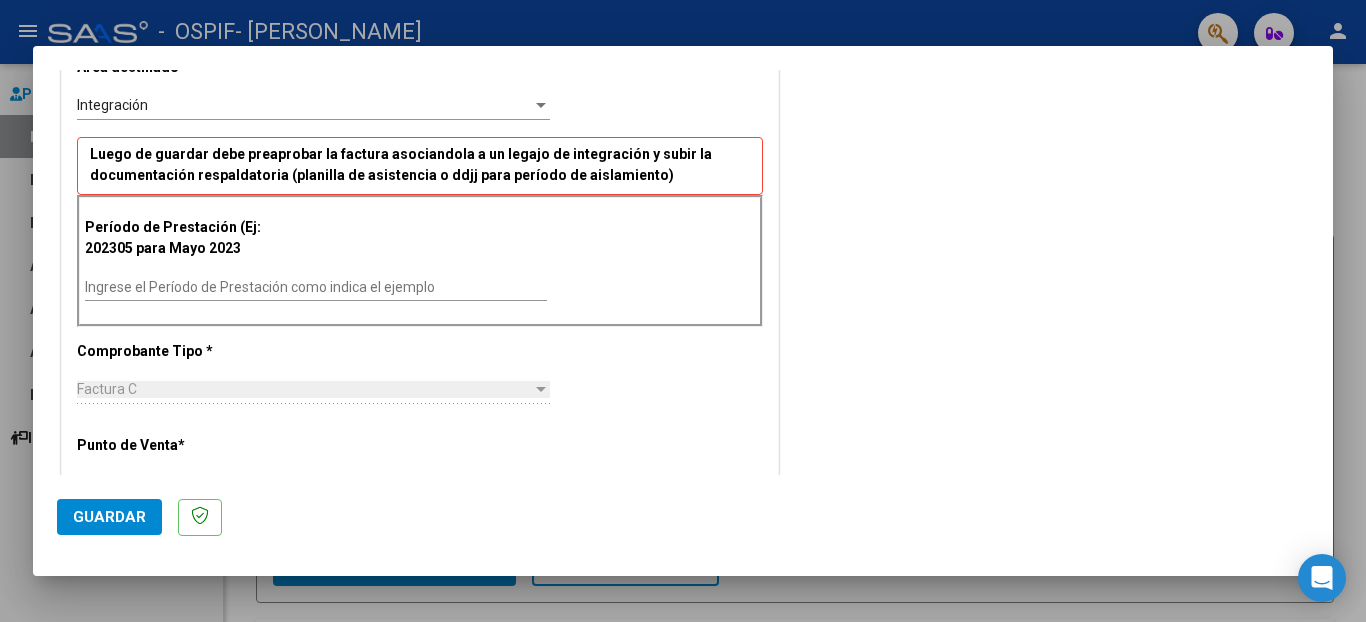 click on "Ingrese el Período de Prestación como indica el ejemplo" at bounding box center (316, 287) 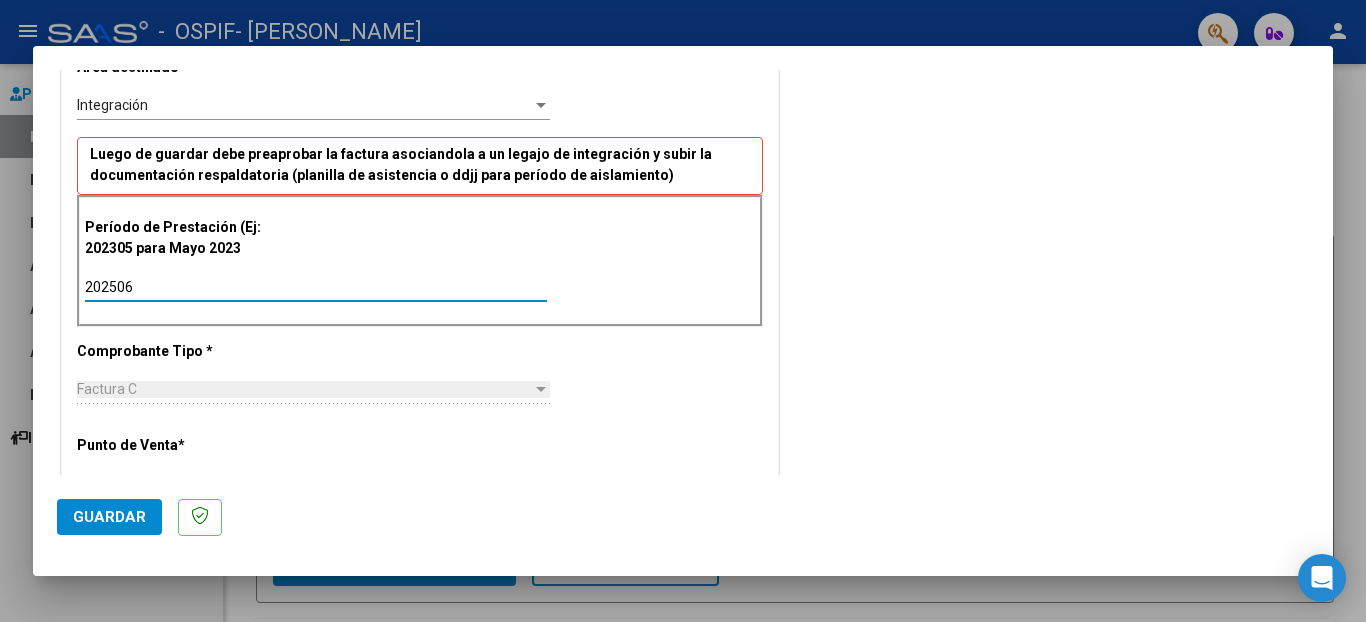 type on "202506" 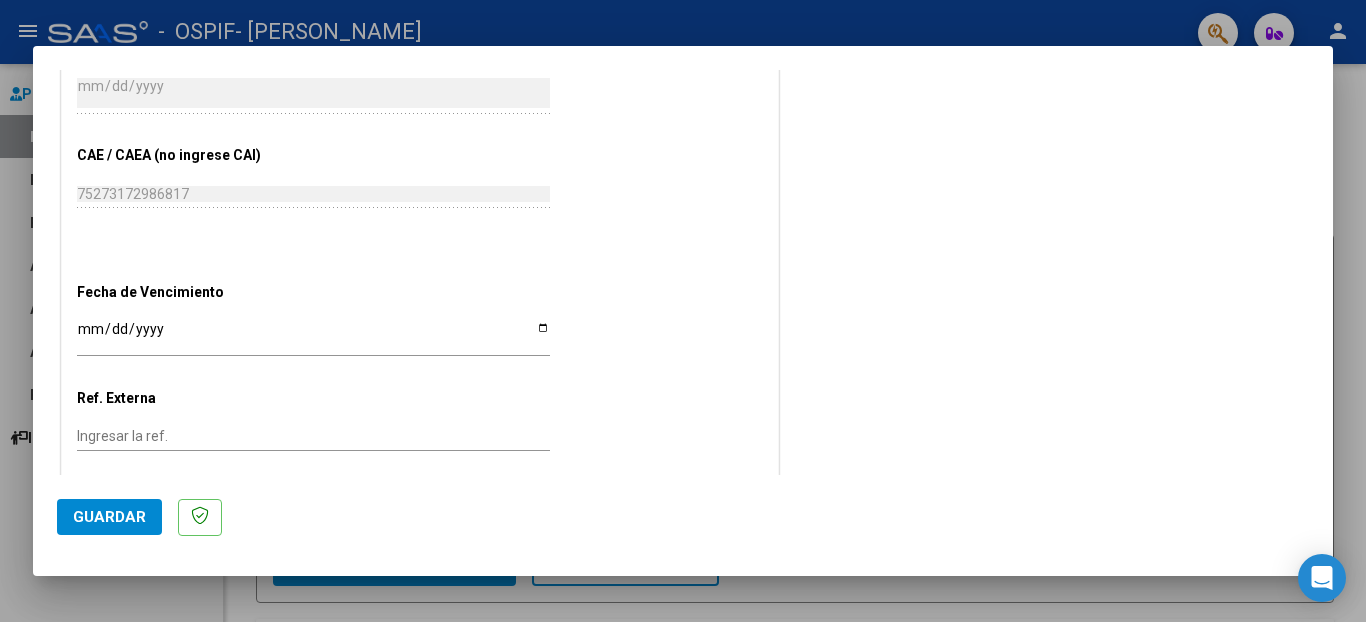 scroll, scrollTop: 1119, scrollLeft: 0, axis: vertical 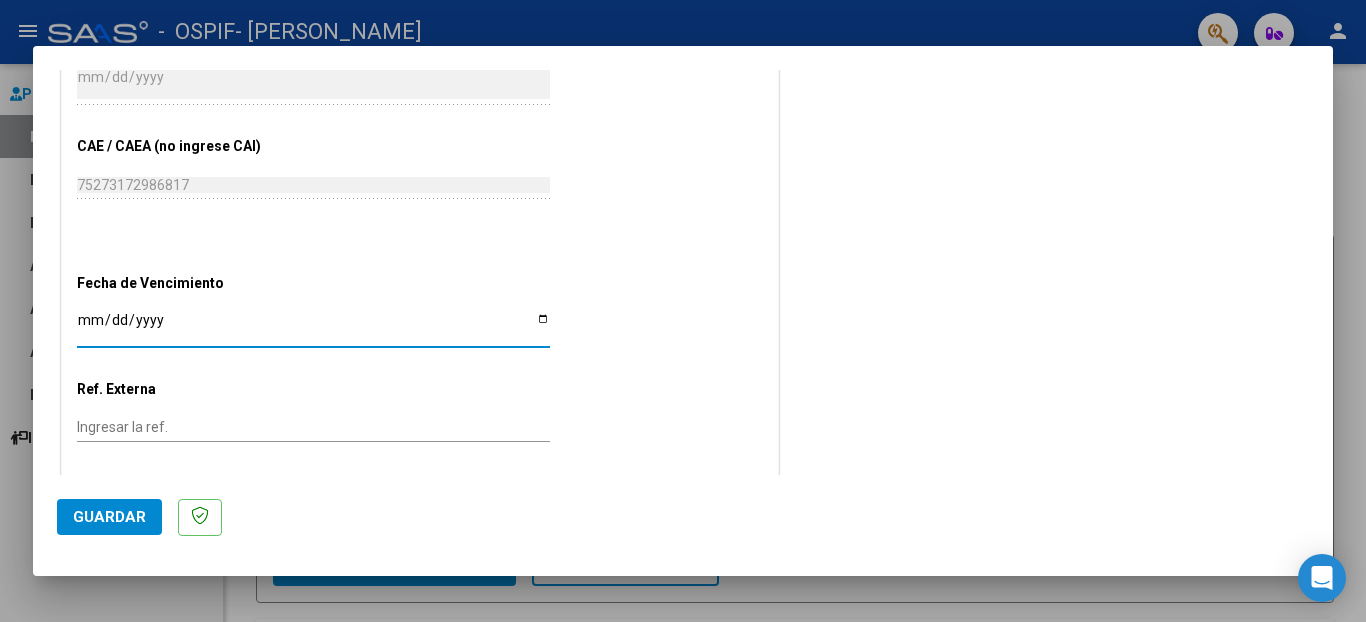 click on "Ingresar la fecha" at bounding box center [313, 327] 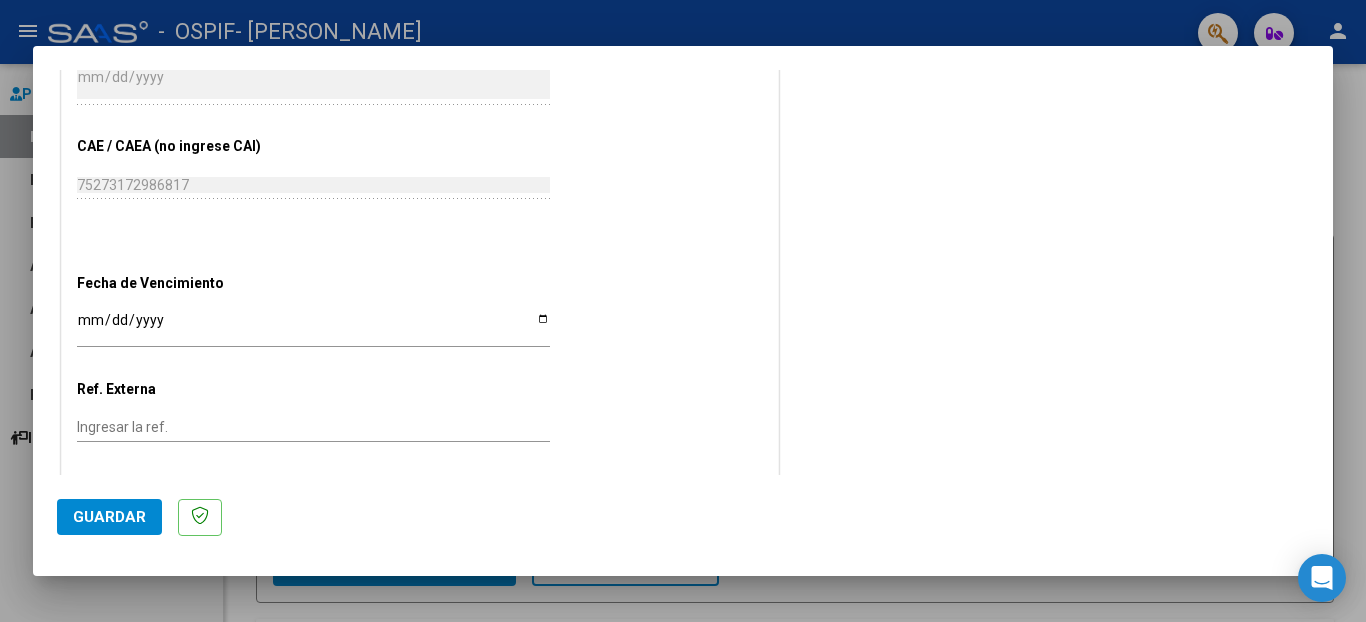 scroll, scrollTop: 1195, scrollLeft: 0, axis: vertical 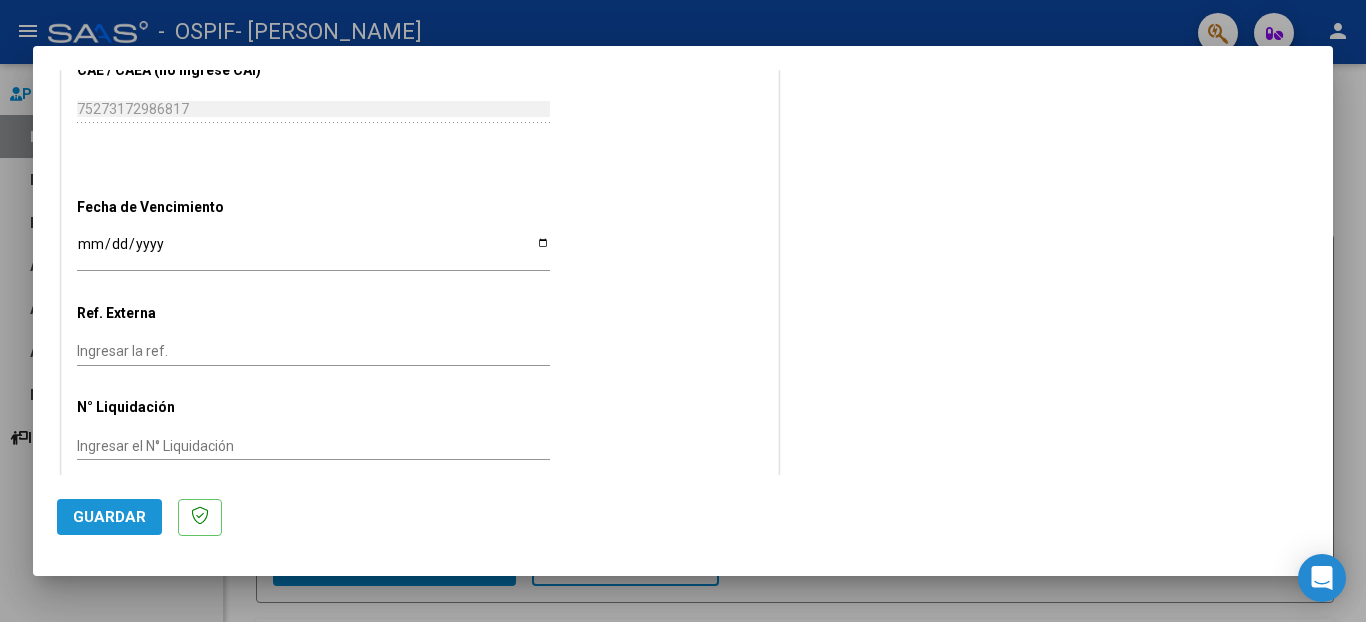 click on "Guardar" 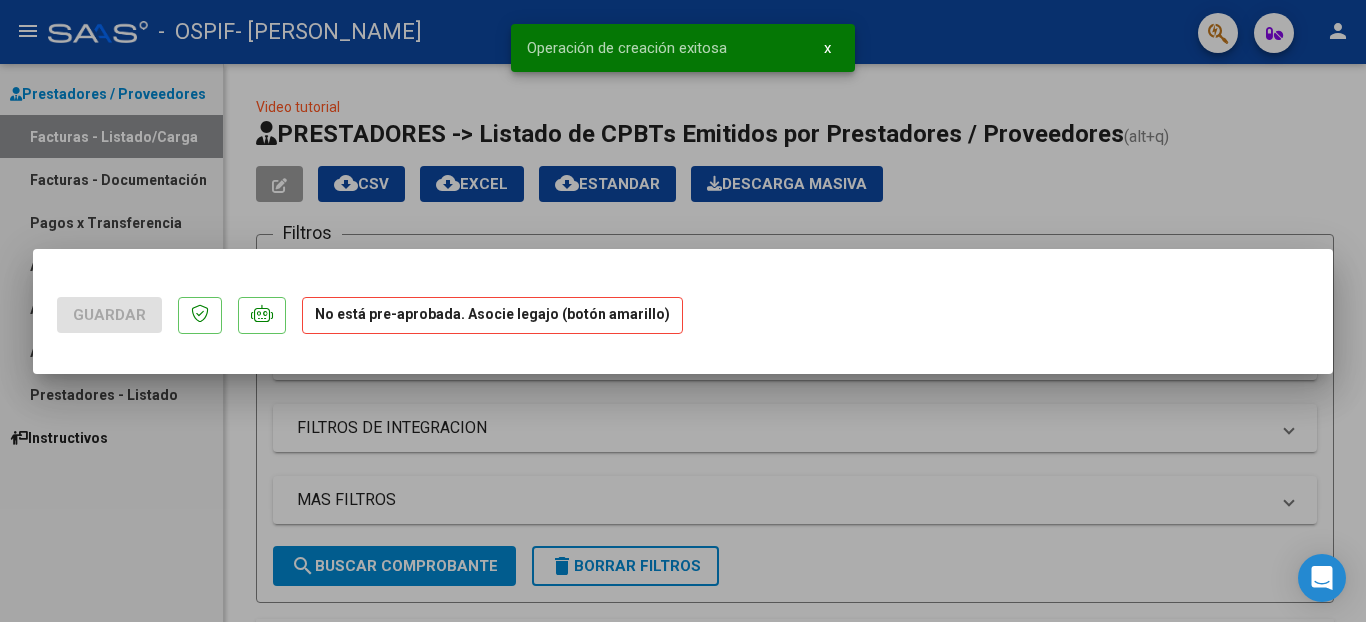 scroll, scrollTop: 0, scrollLeft: 0, axis: both 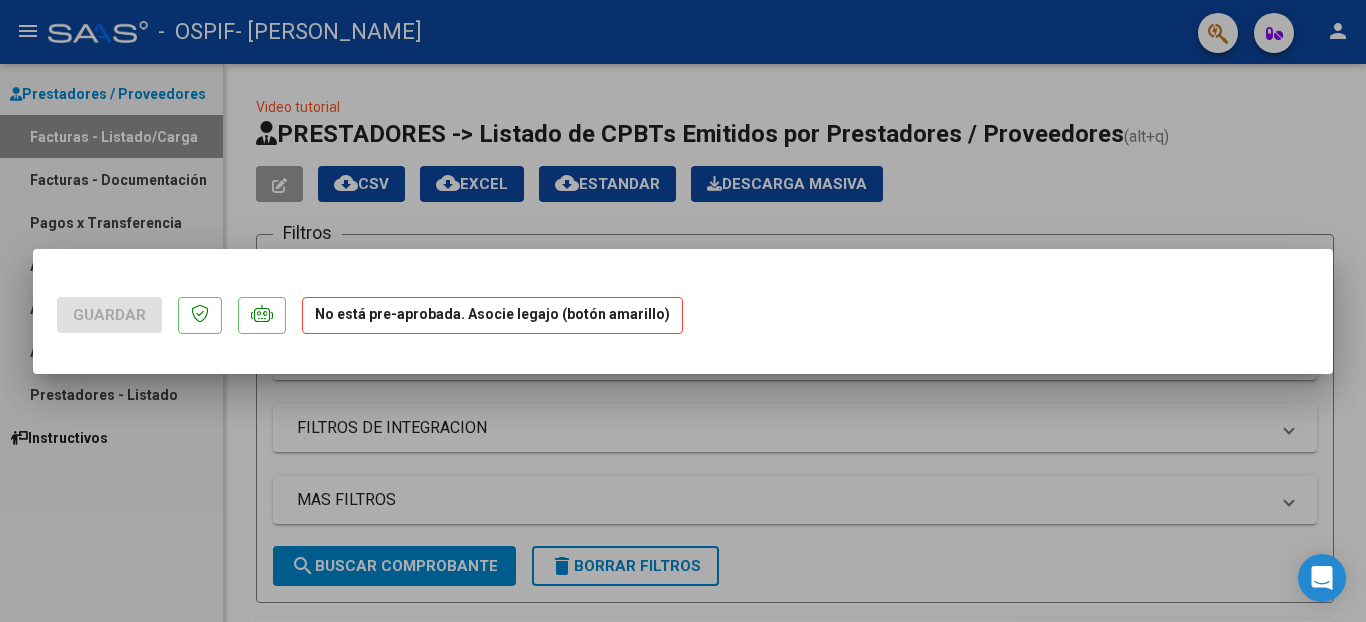 click on "Guardar No está pre-aprobada. Asocie legajo (botón amarillo)" at bounding box center (683, 311) 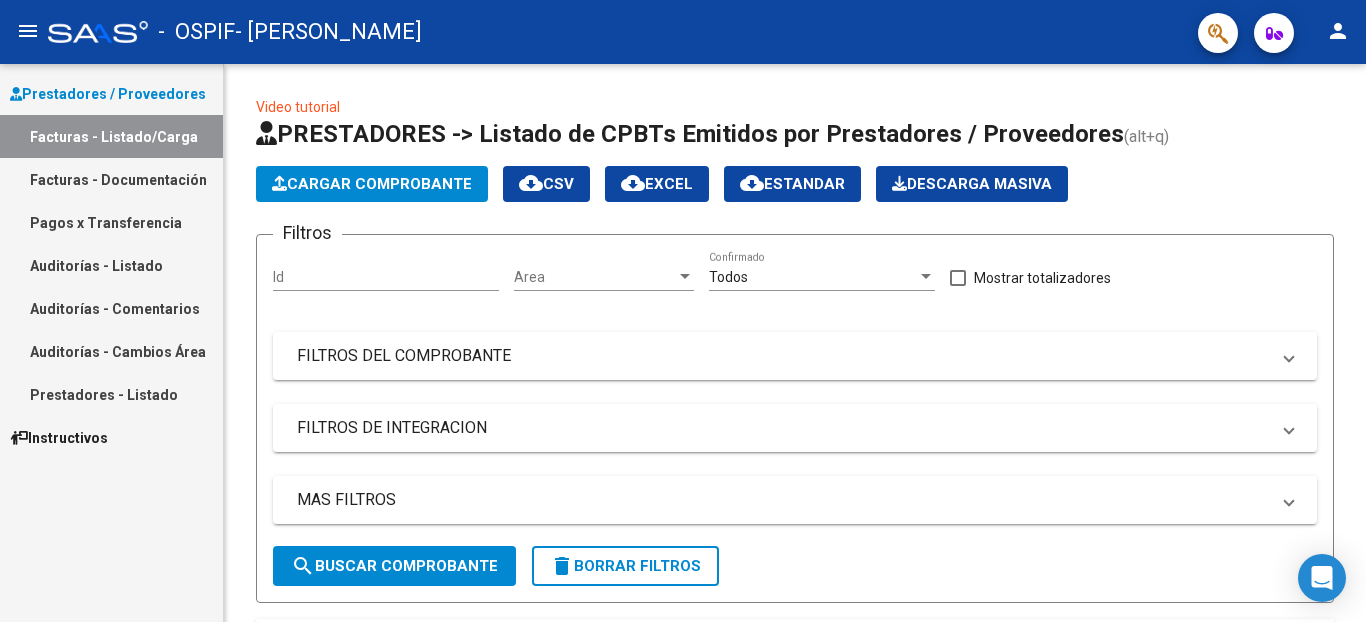 scroll, scrollTop: 0, scrollLeft: 0, axis: both 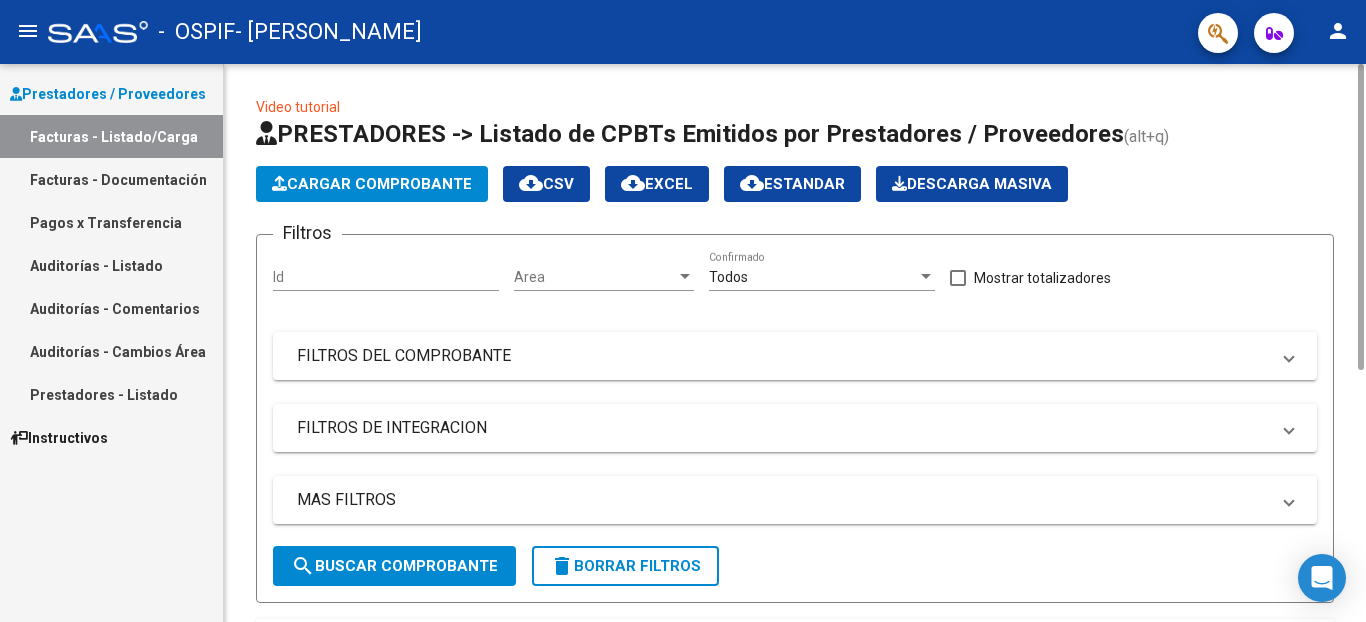click on "Cargar Comprobante" 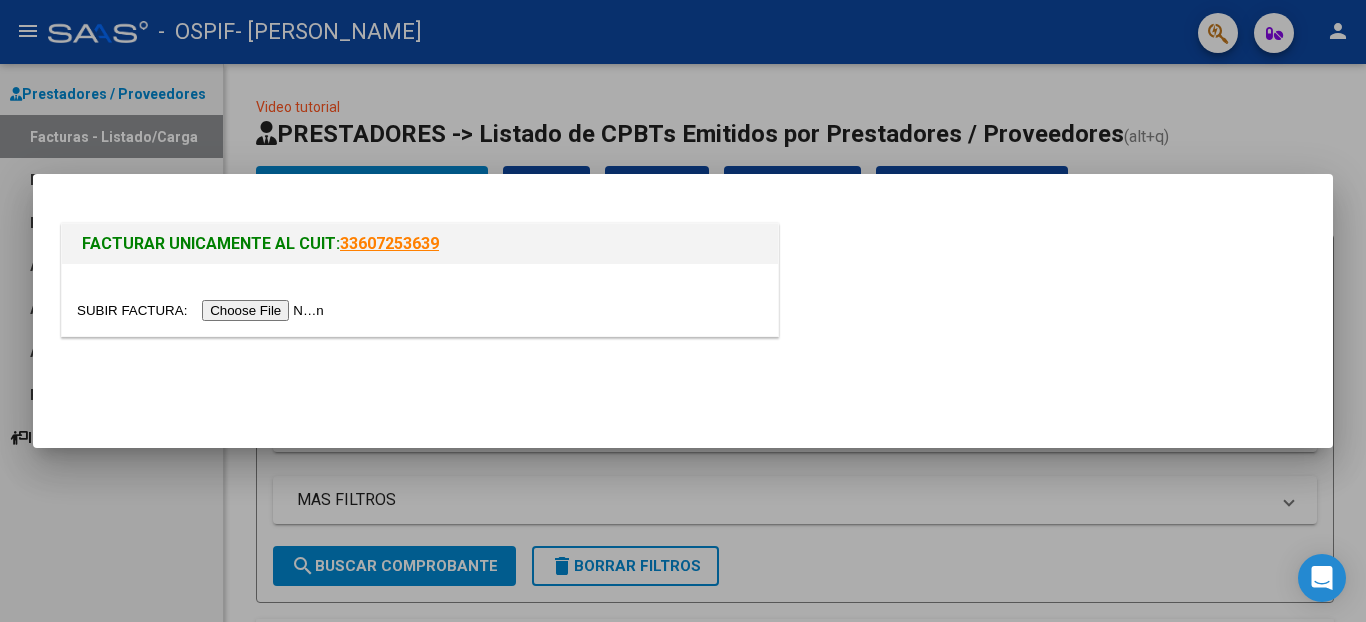 click at bounding box center [203, 310] 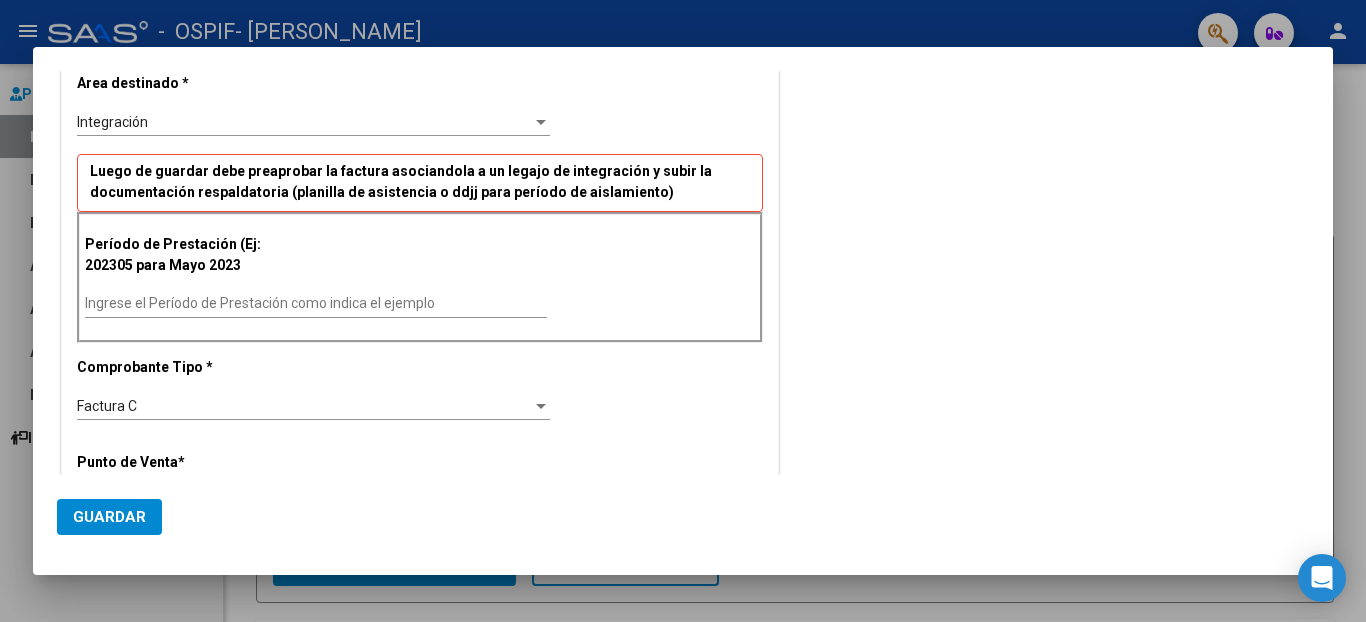 scroll, scrollTop: 421, scrollLeft: 0, axis: vertical 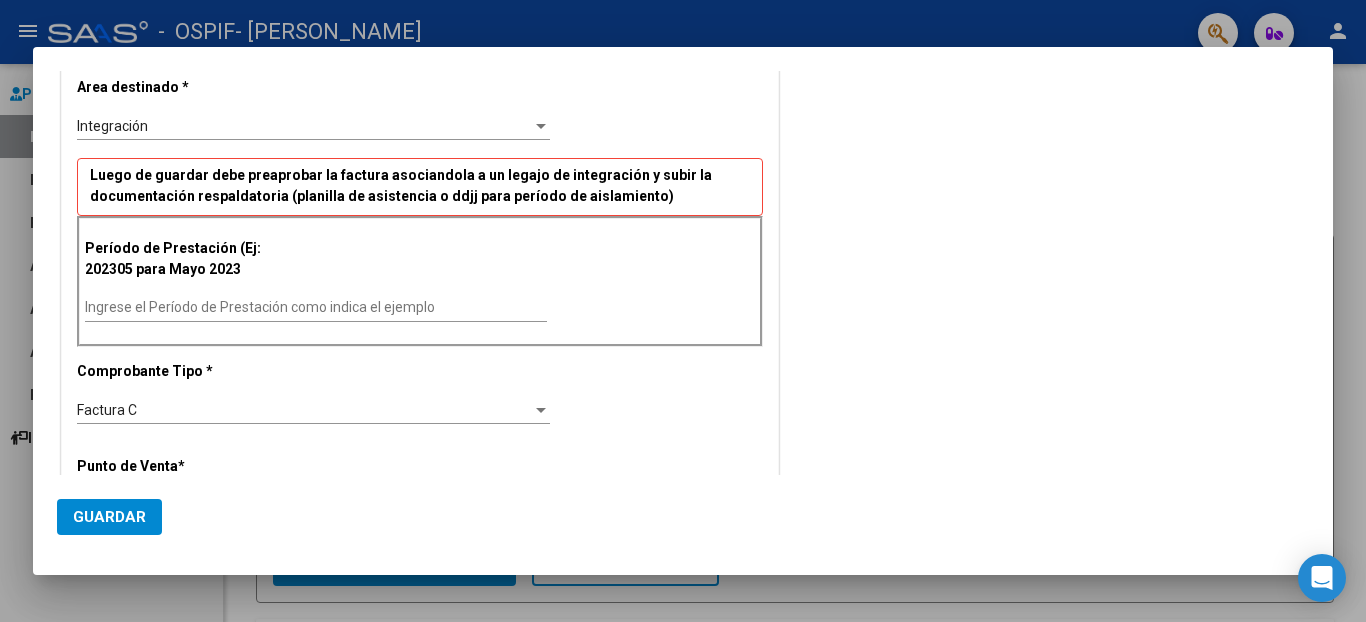 click on "Ingrese el Período de Prestación como indica el ejemplo" at bounding box center (316, 307) 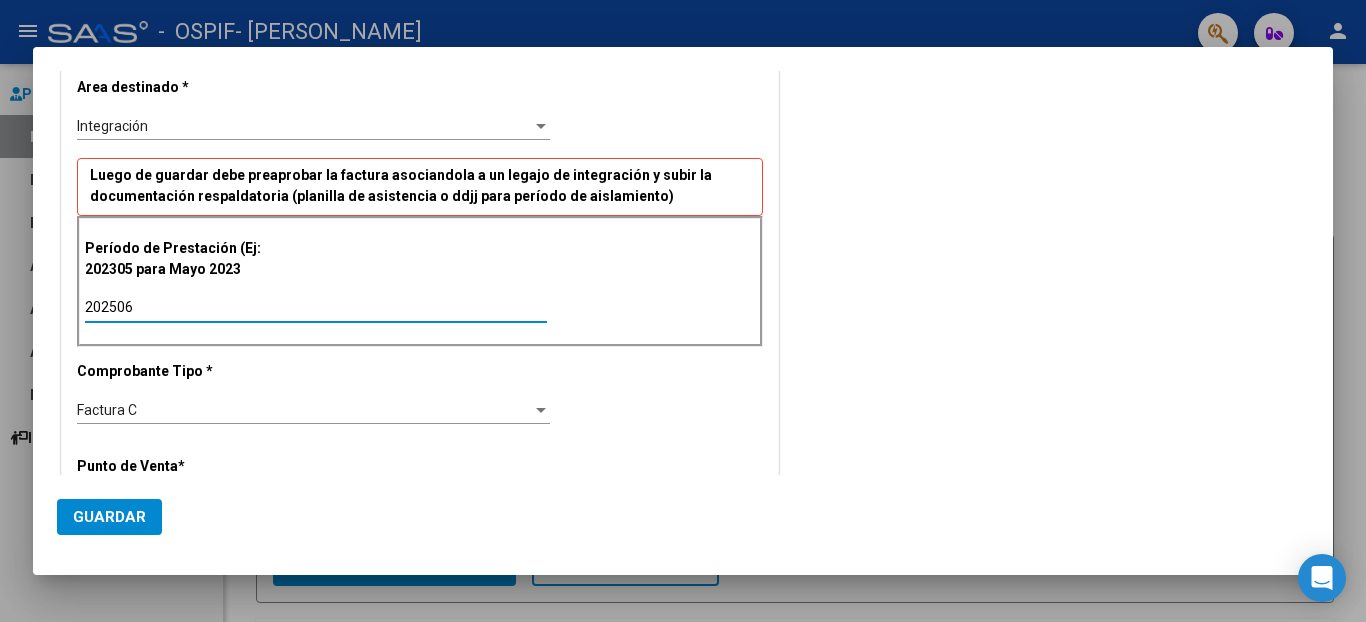 type on "202506" 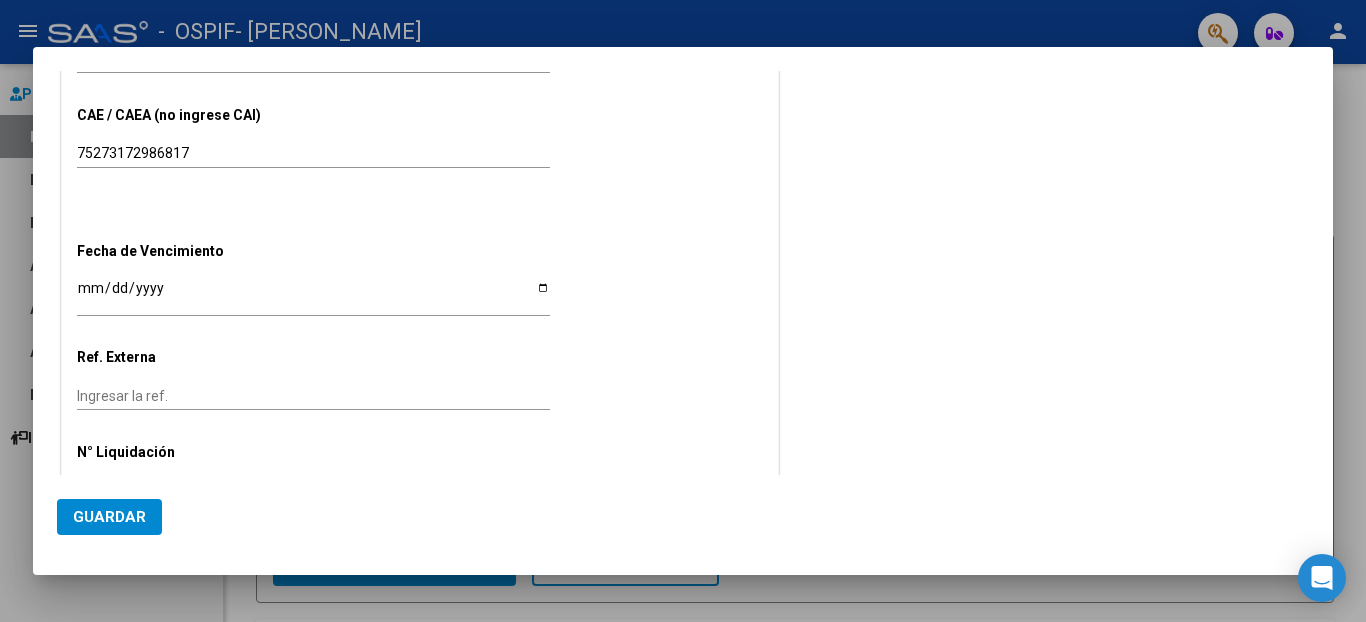 scroll, scrollTop: 1192, scrollLeft: 0, axis: vertical 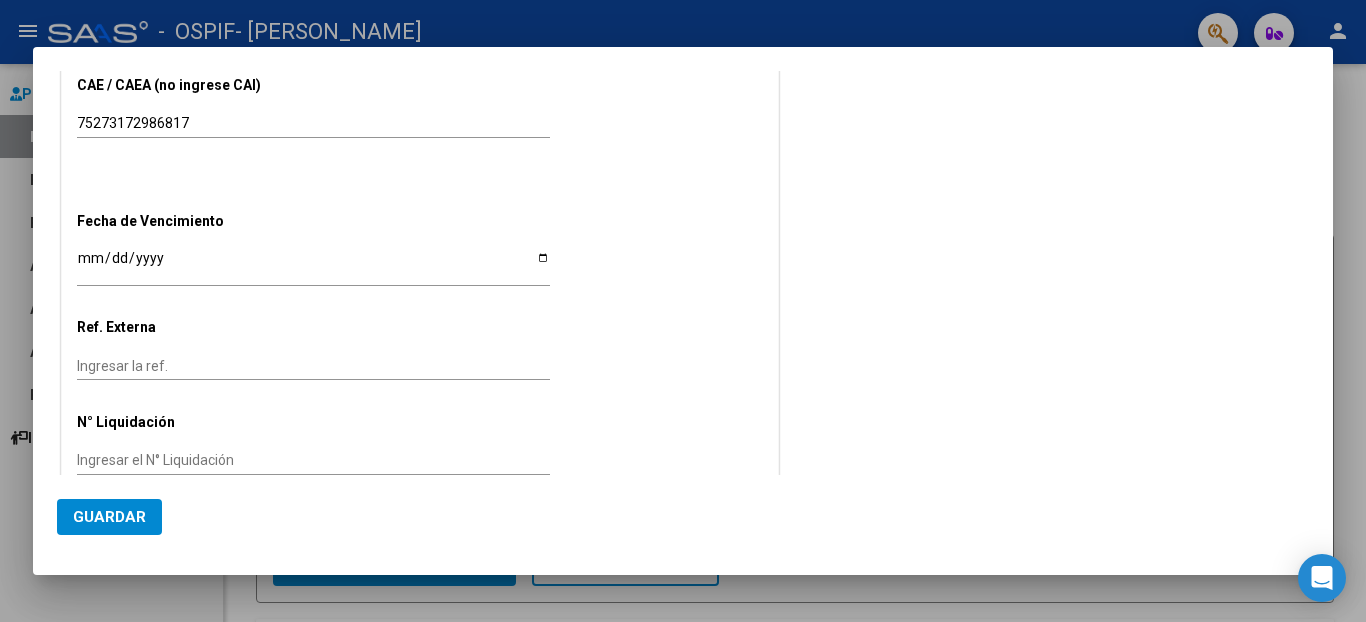 click on "Ingresar la fecha" at bounding box center [313, 265] 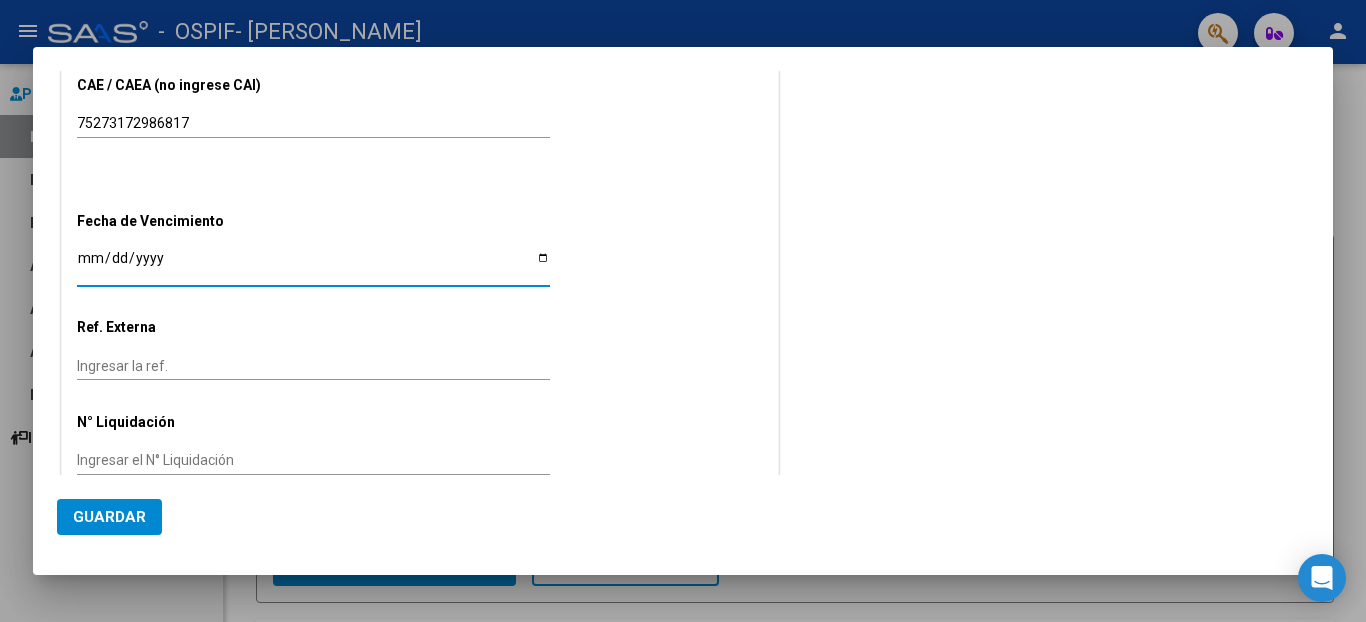 type on "[DATE]" 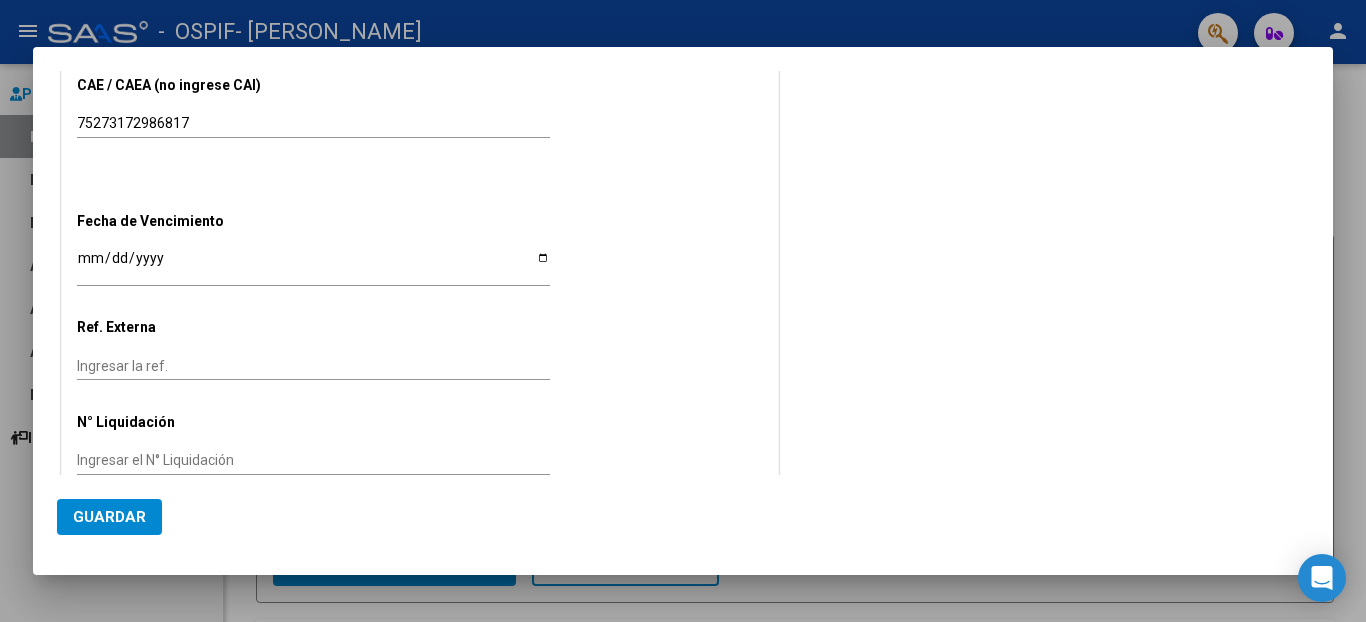 scroll, scrollTop: 1206, scrollLeft: 0, axis: vertical 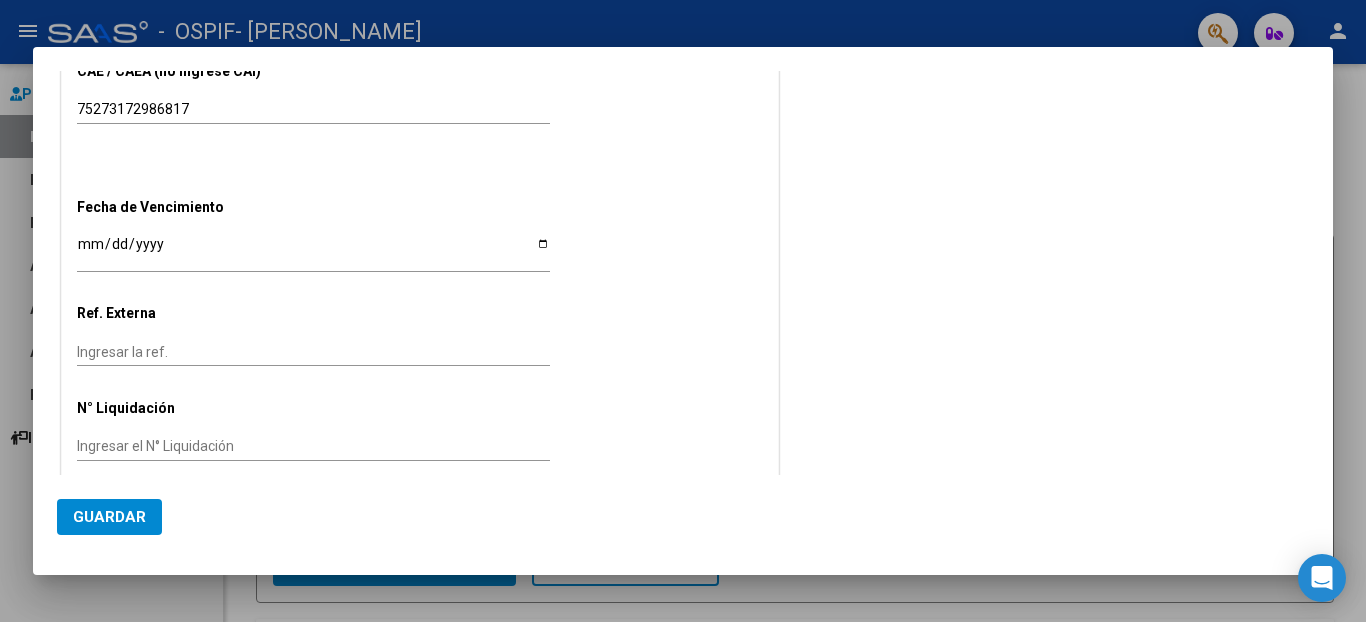 click on "Guardar" 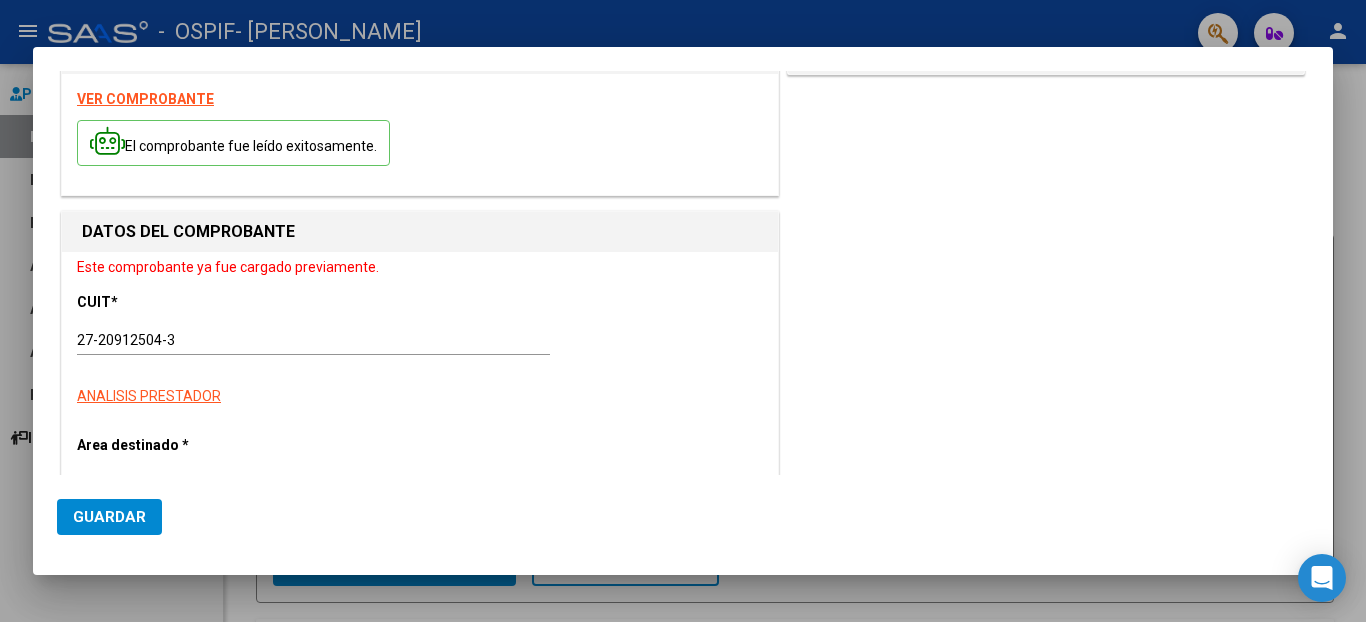 scroll, scrollTop: 0, scrollLeft: 0, axis: both 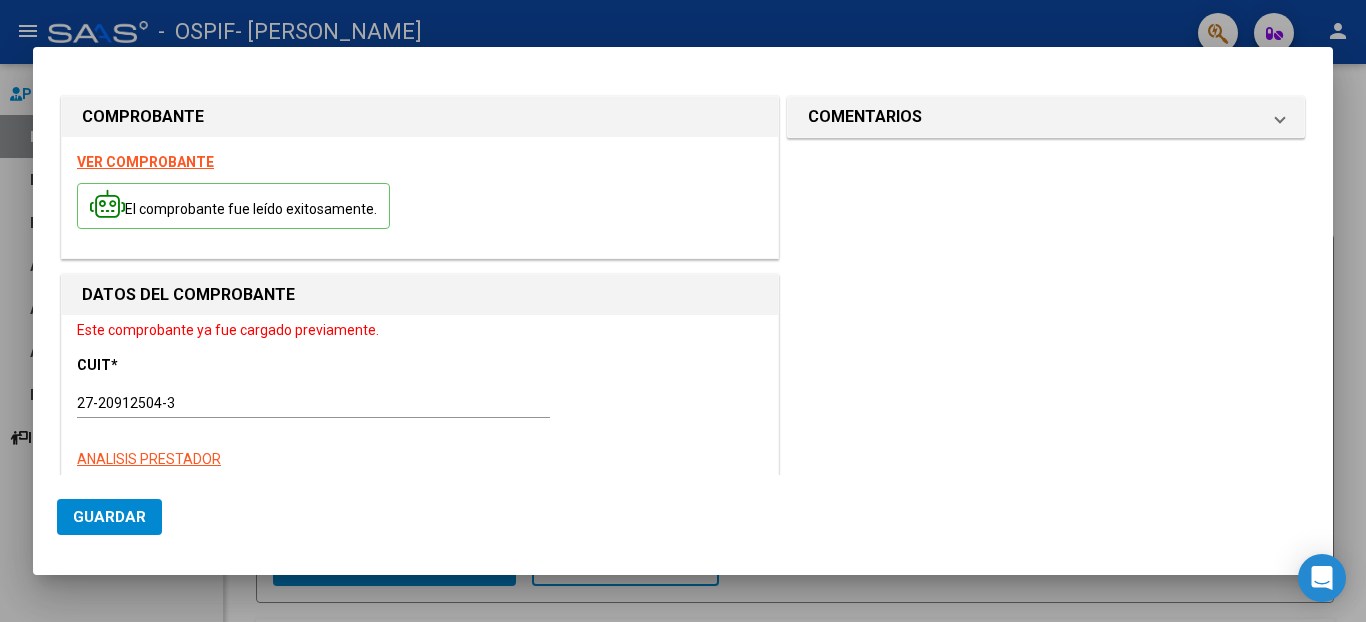 click at bounding box center (107, 204) 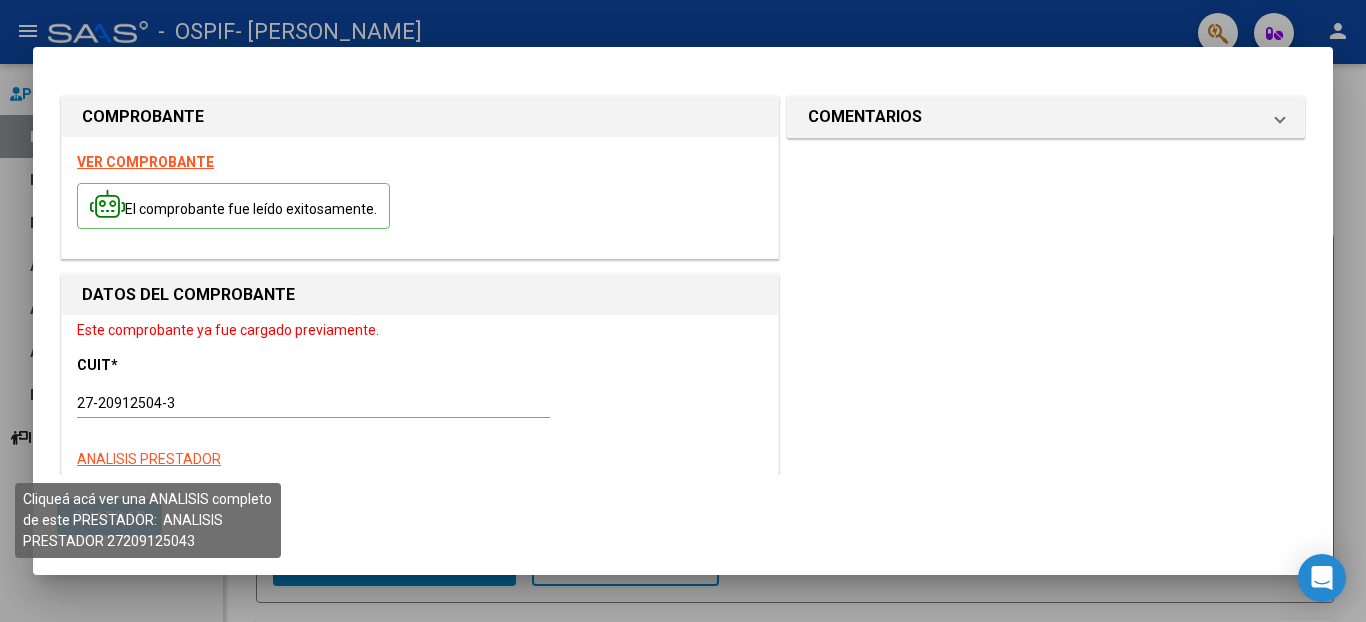 click on "ANALISIS PRESTADOR" at bounding box center (149, 459) 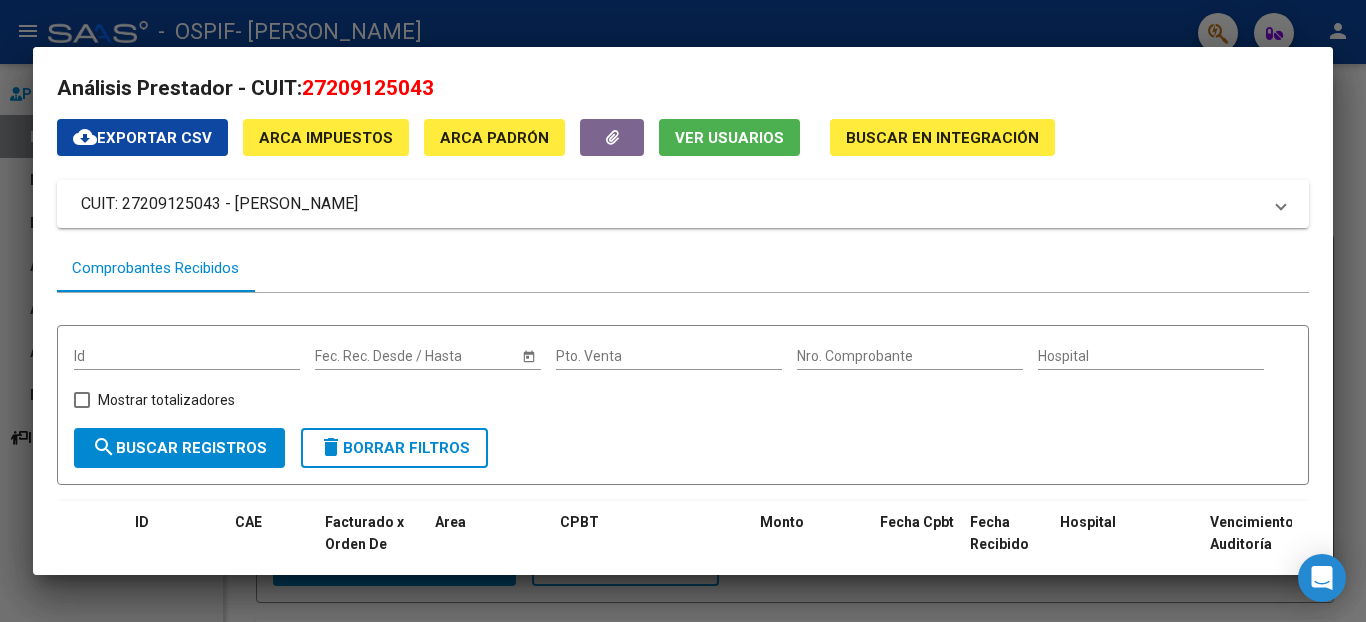 scroll, scrollTop: 0, scrollLeft: 0, axis: both 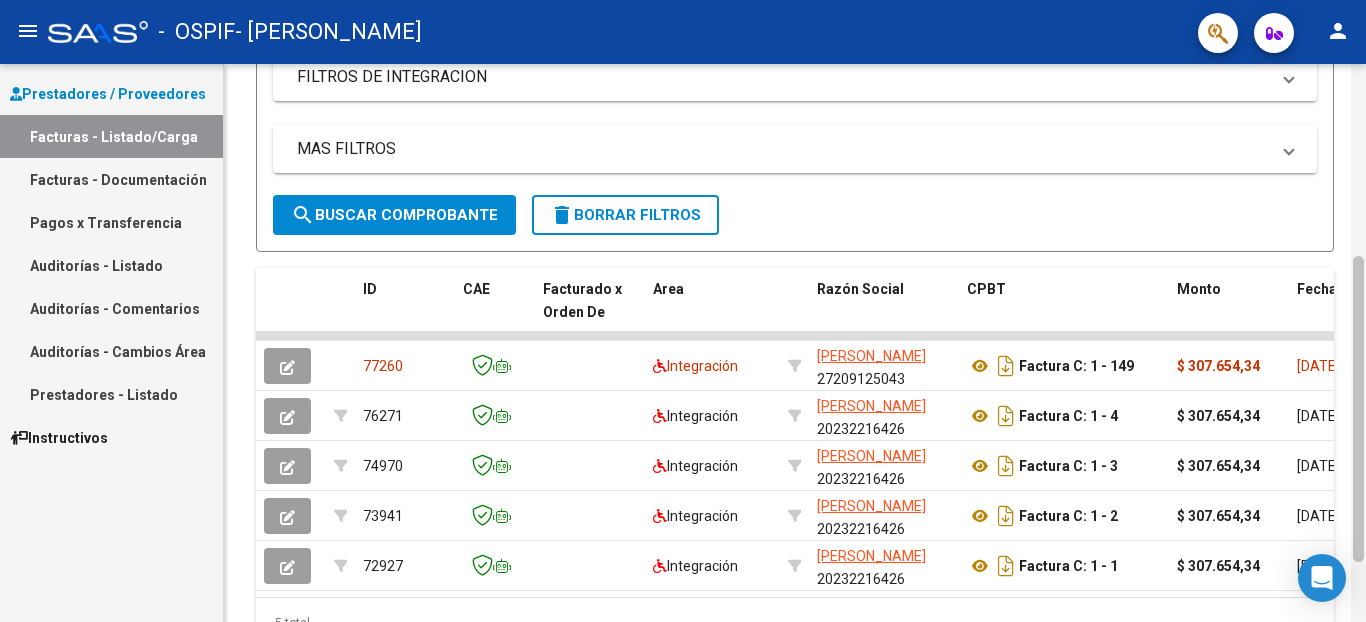 drag, startPoint x: 1358, startPoint y: 147, endPoint x: 1365, endPoint y: 339, distance: 192.12756 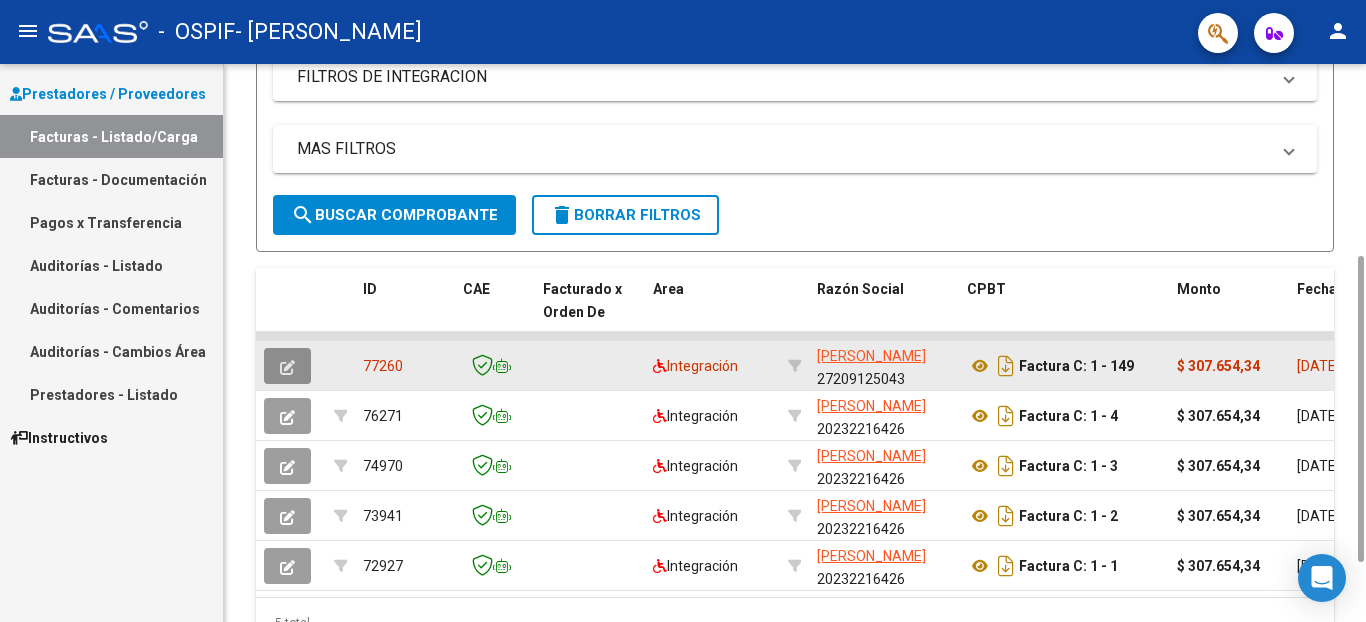 click 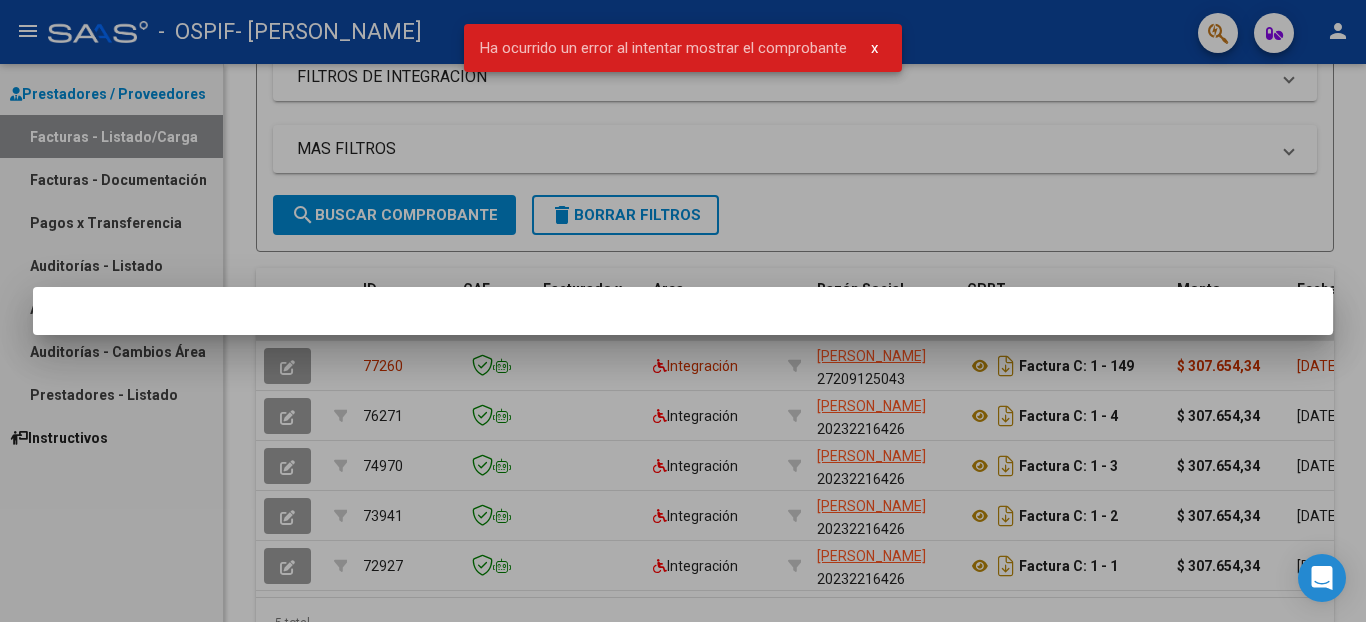 click at bounding box center (683, 311) 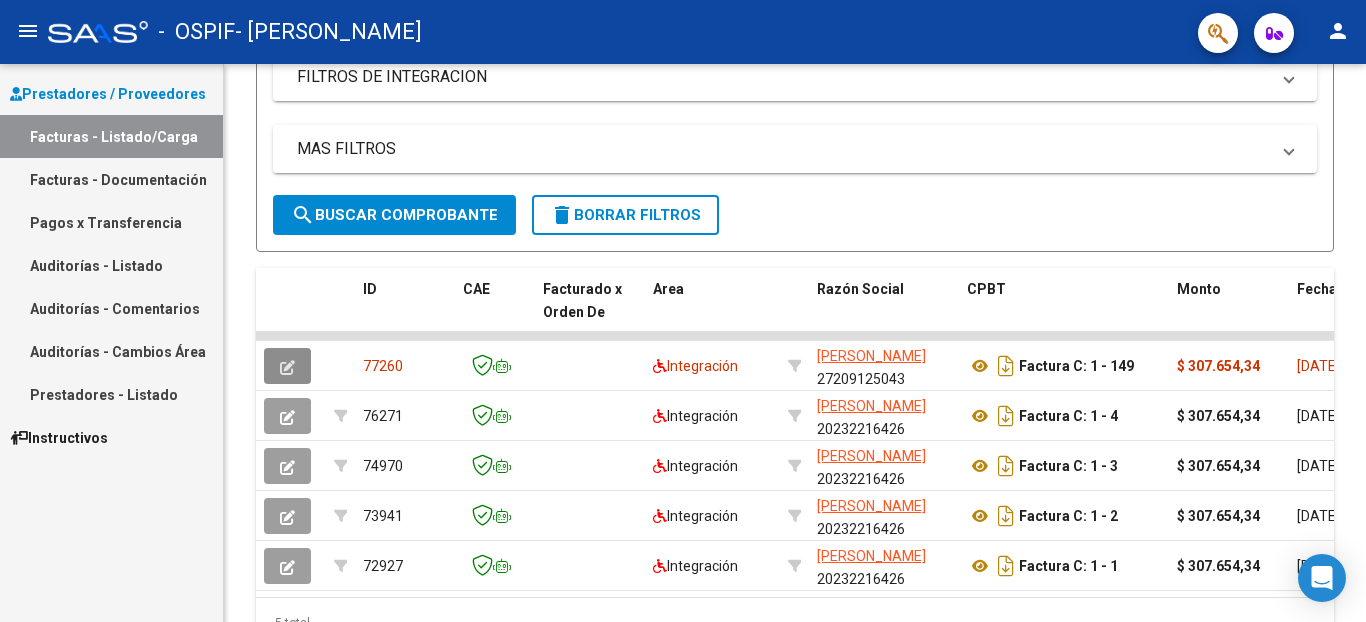 click 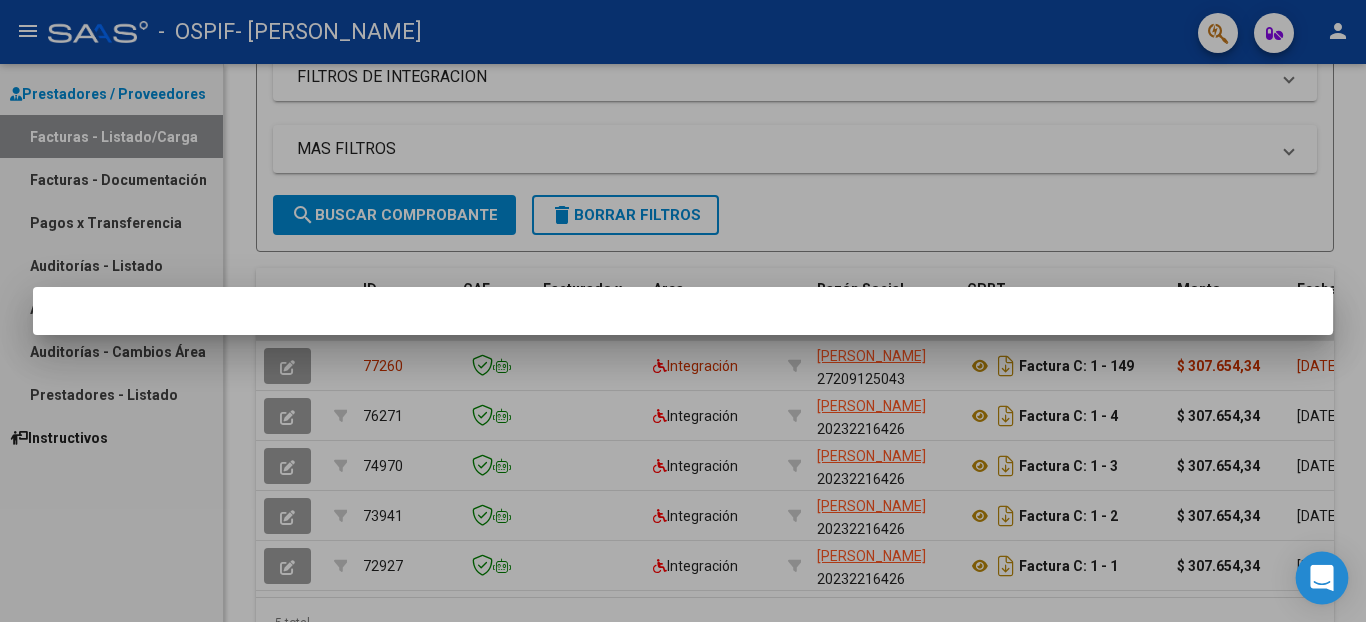 click 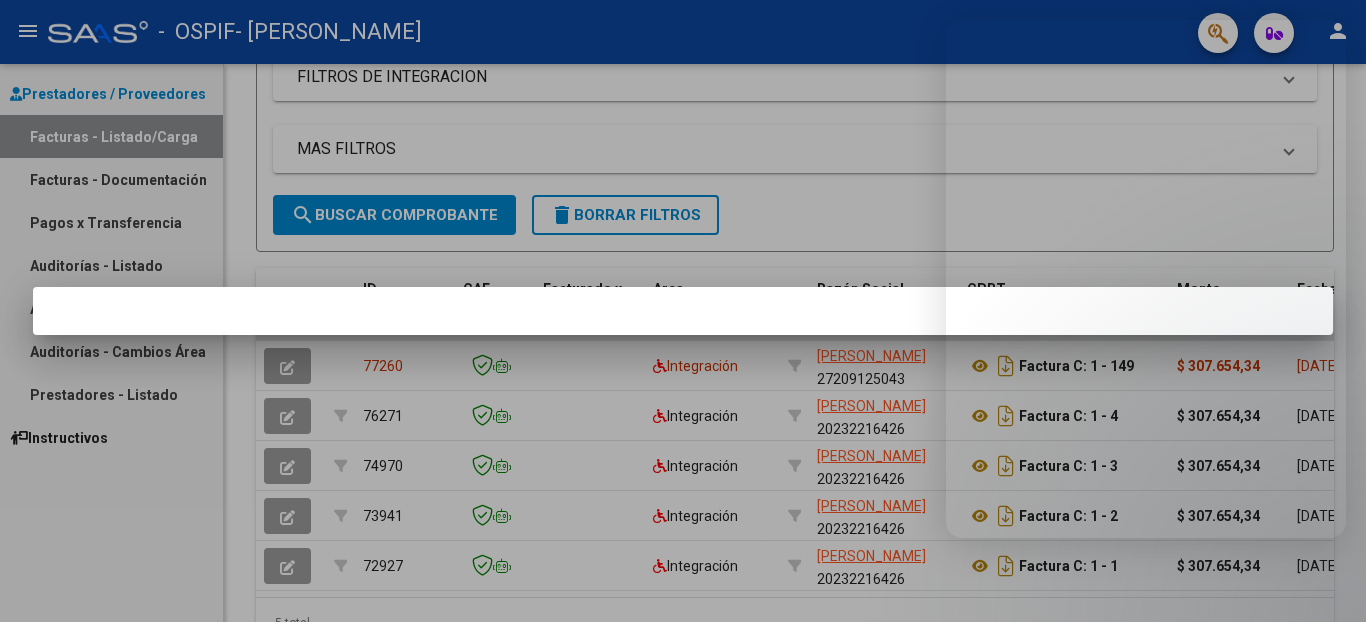 scroll, scrollTop: 351, scrollLeft: 0, axis: vertical 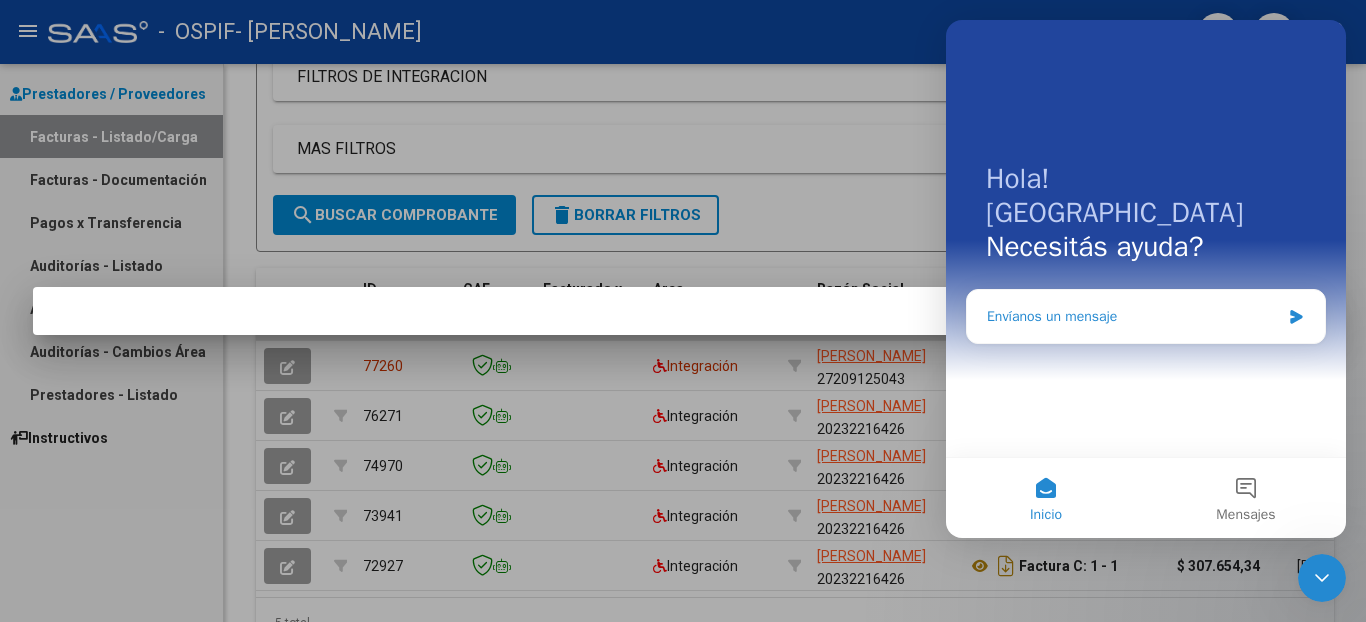 click on "Envíanos un mensaje" at bounding box center (1133, 316) 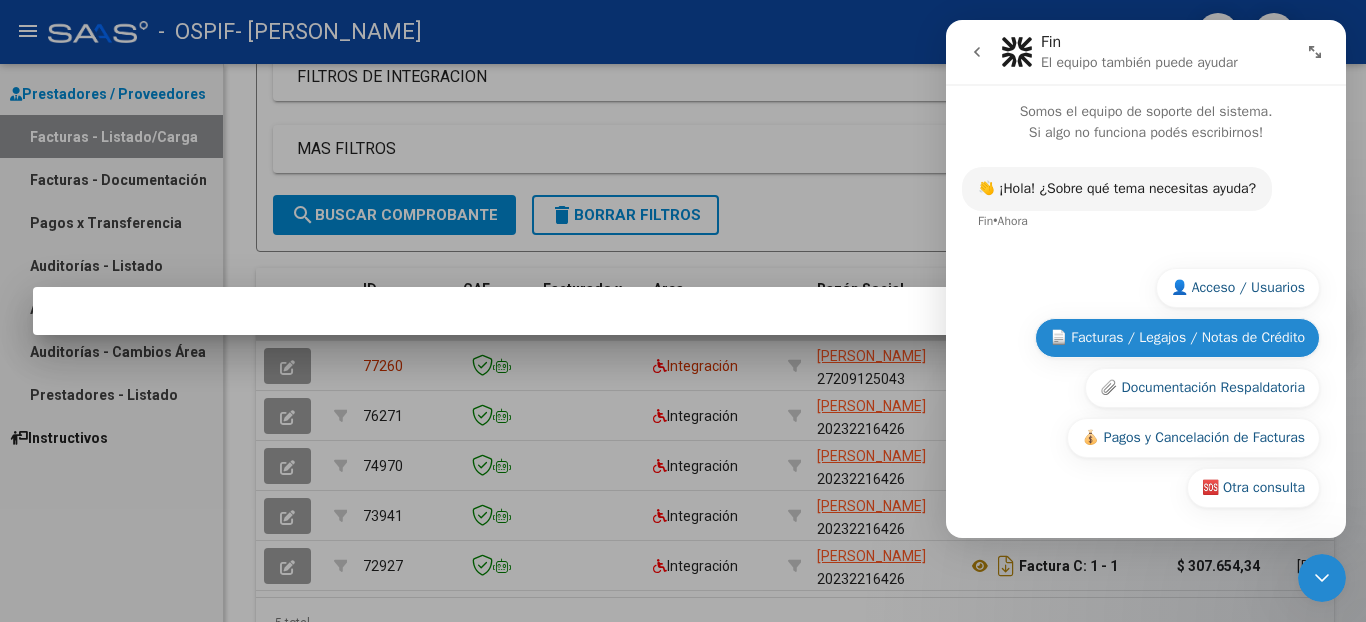 click on "📄 Facturas / Legajos / Notas de Crédito" at bounding box center (1177, 338) 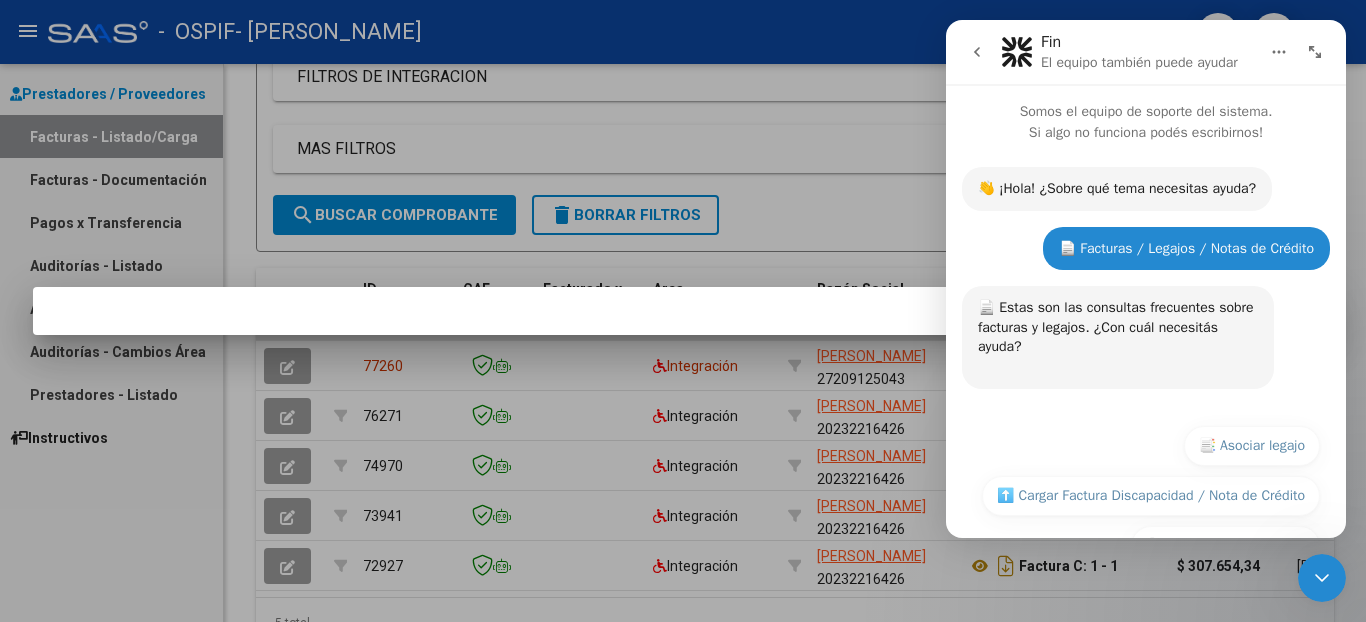 scroll, scrollTop: 341, scrollLeft: 0, axis: vertical 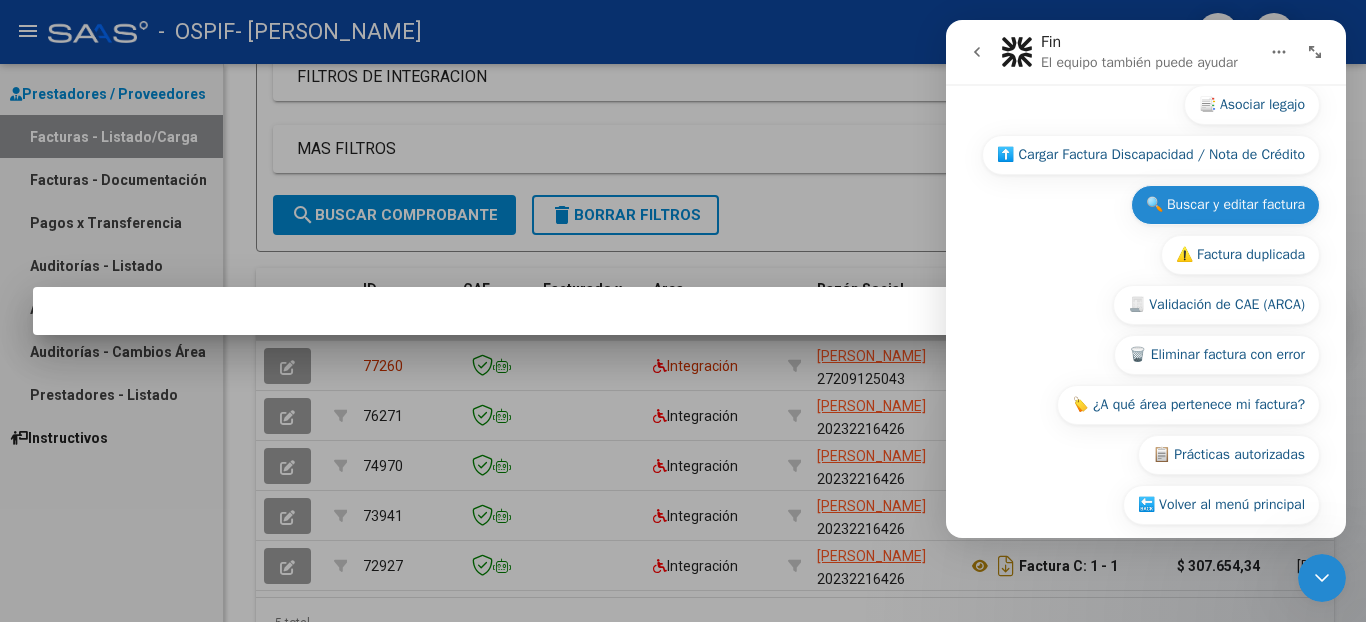 click on "🔍 Buscar y editar factura" at bounding box center (1225, 205) 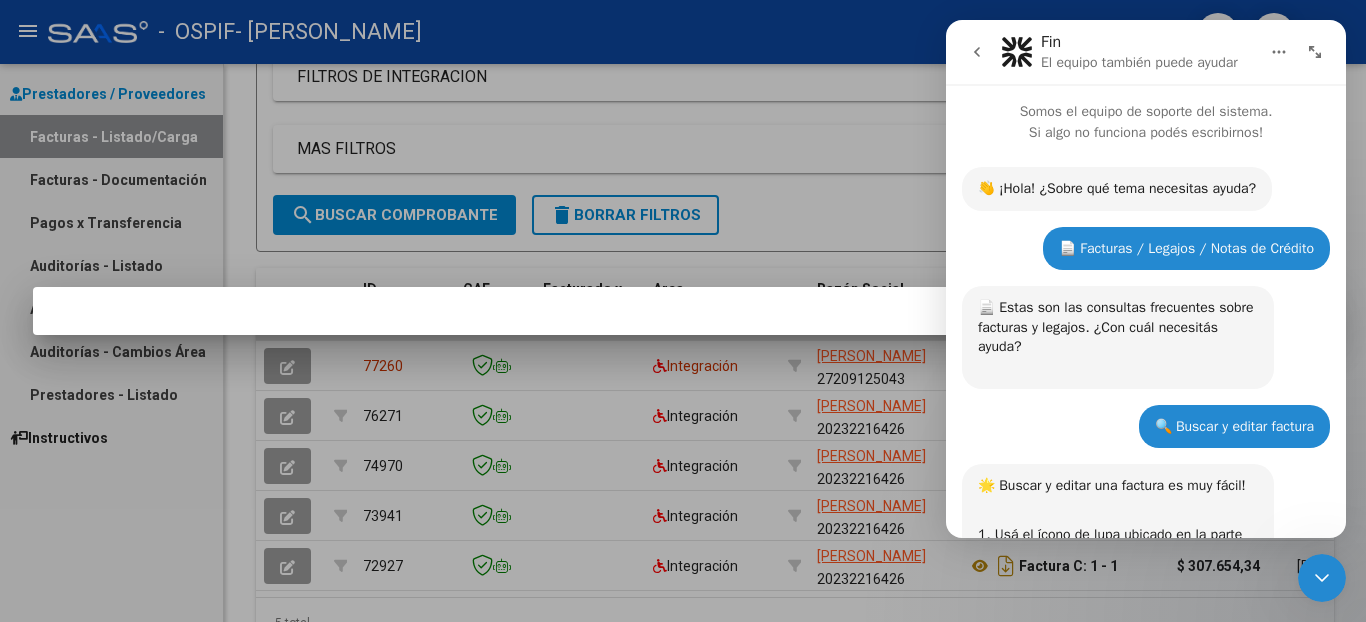 scroll, scrollTop: 871, scrollLeft: 0, axis: vertical 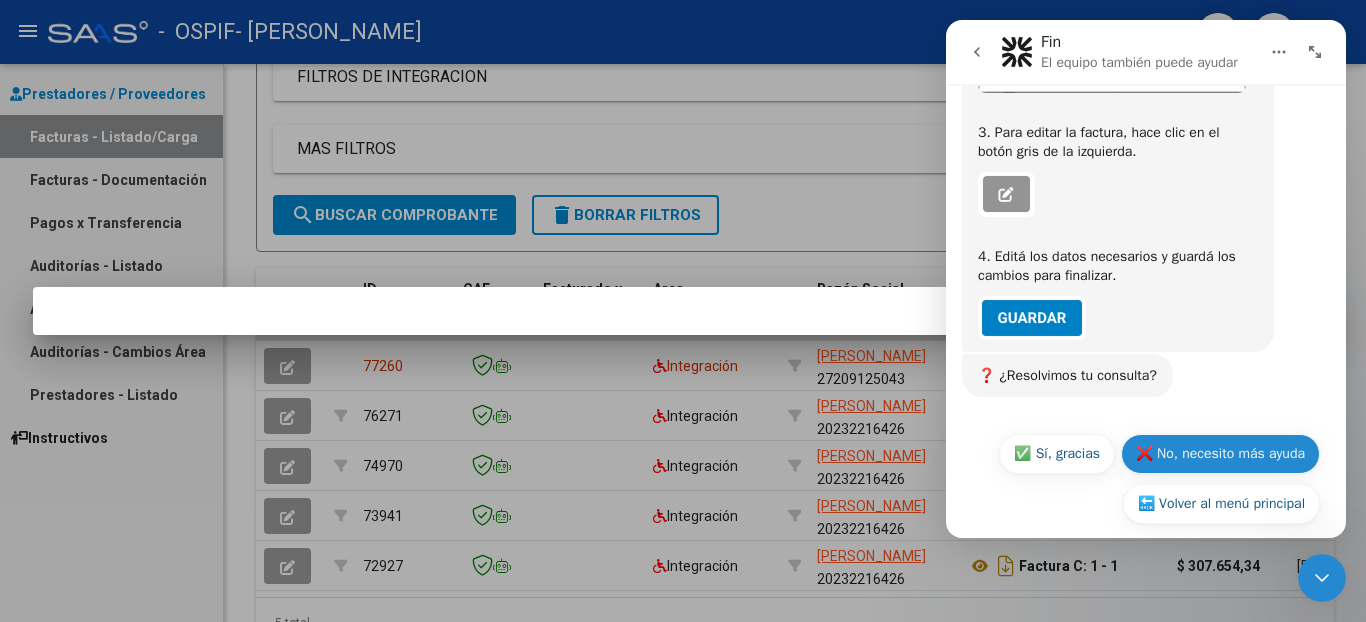 click on "❌ No, necesito más ayuda" at bounding box center [1220, 454] 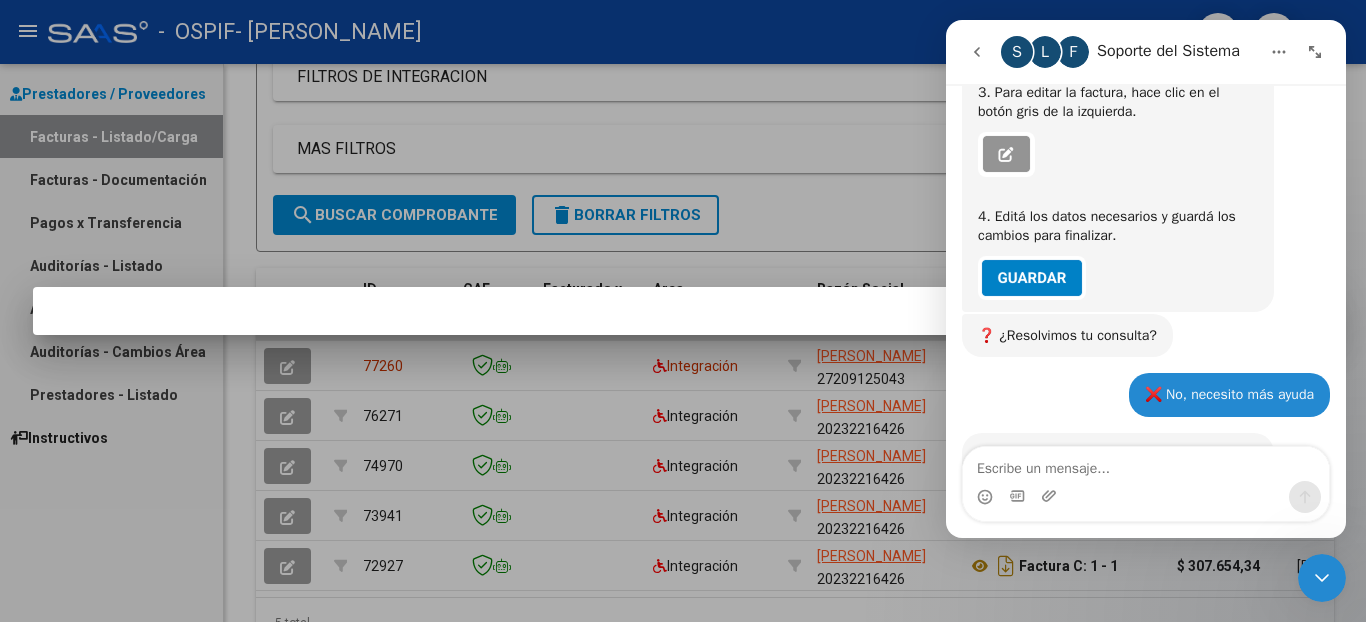 scroll, scrollTop: 1186, scrollLeft: 0, axis: vertical 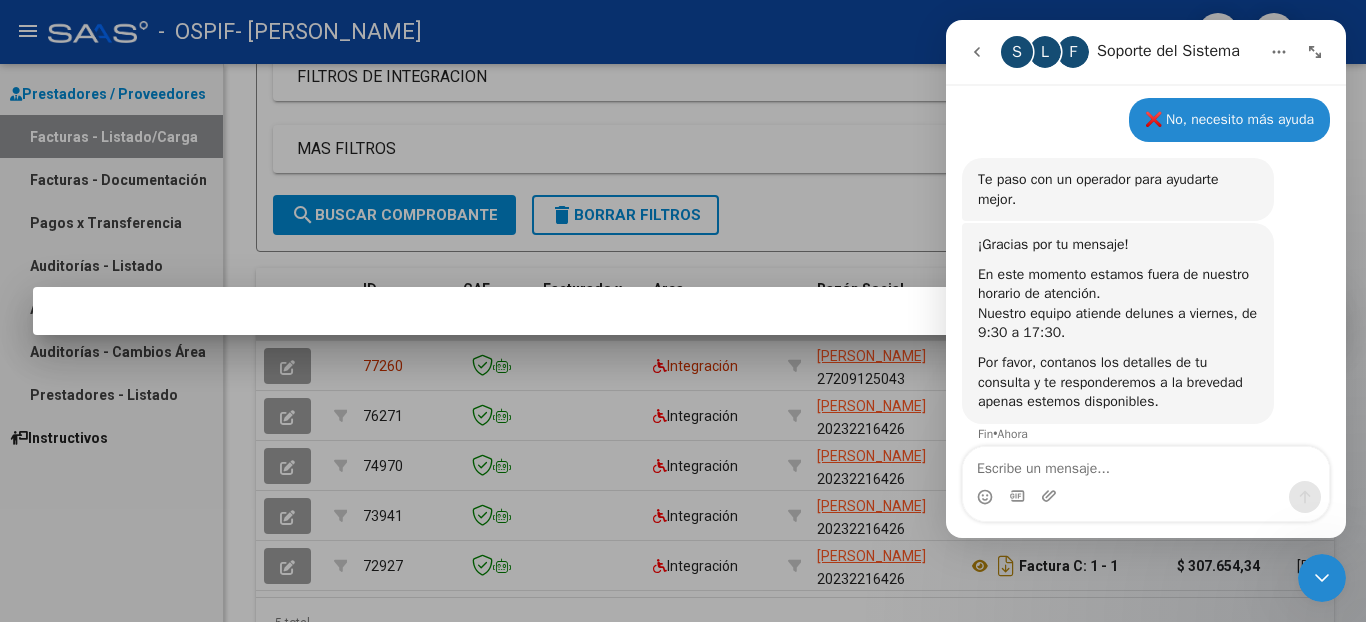 click at bounding box center (683, 311) 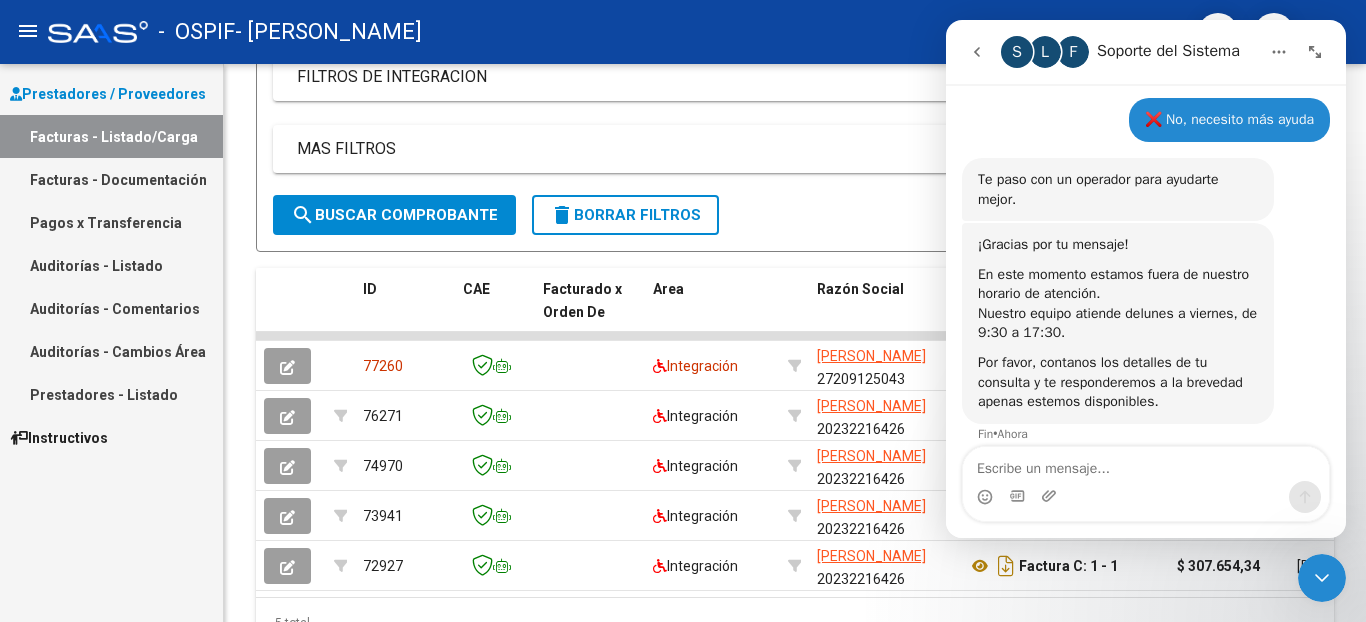 click on "Prestadores / Proveedores Facturas - Listado/Carga Facturas - Documentación Pagos x Transferencia Auditorías - Listado Auditorías - Comentarios Auditorías - Cambios Área Prestadores - Listado    Instructivos" at bounding box center [111, 343] 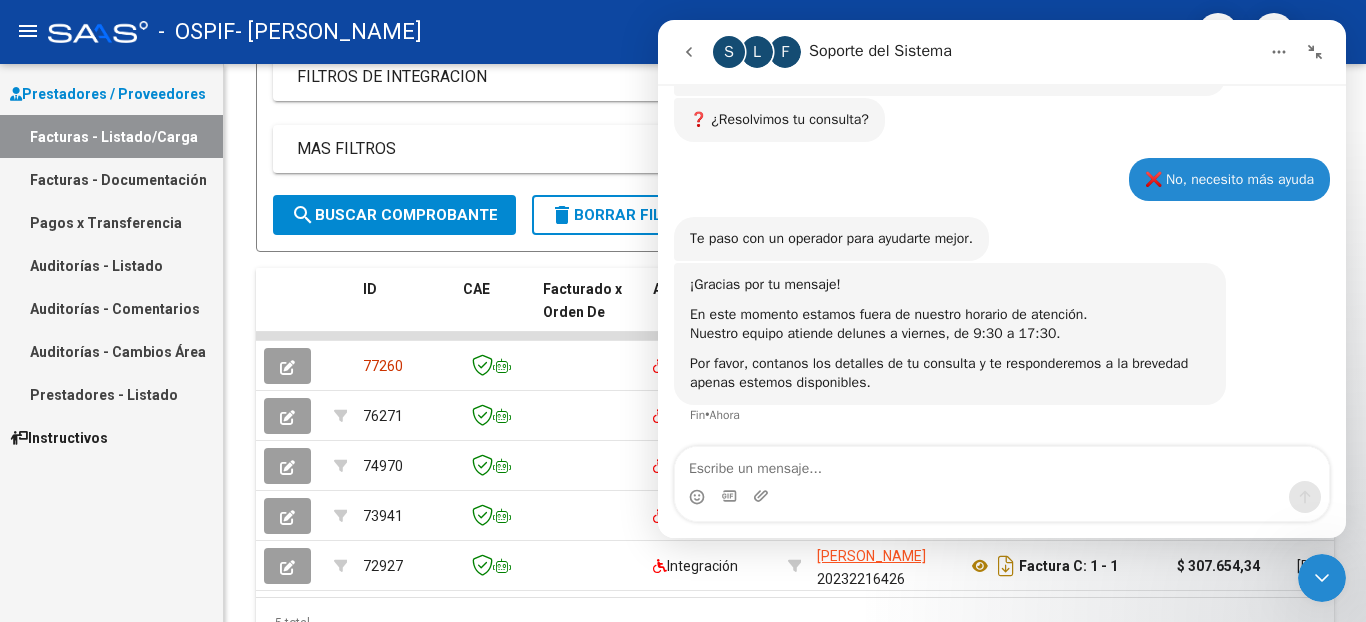 scroll, scrollTop: 988, scrollLeft: 0, axis: vertical 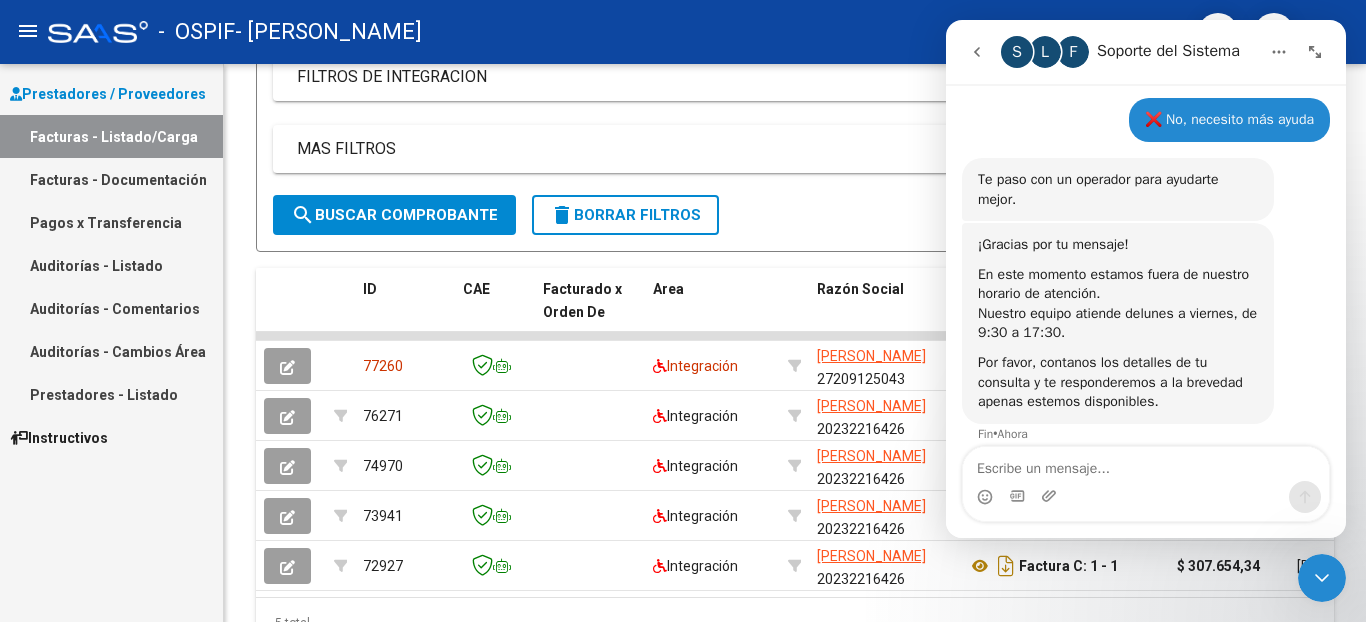 click at bounding box center (1315, 52) 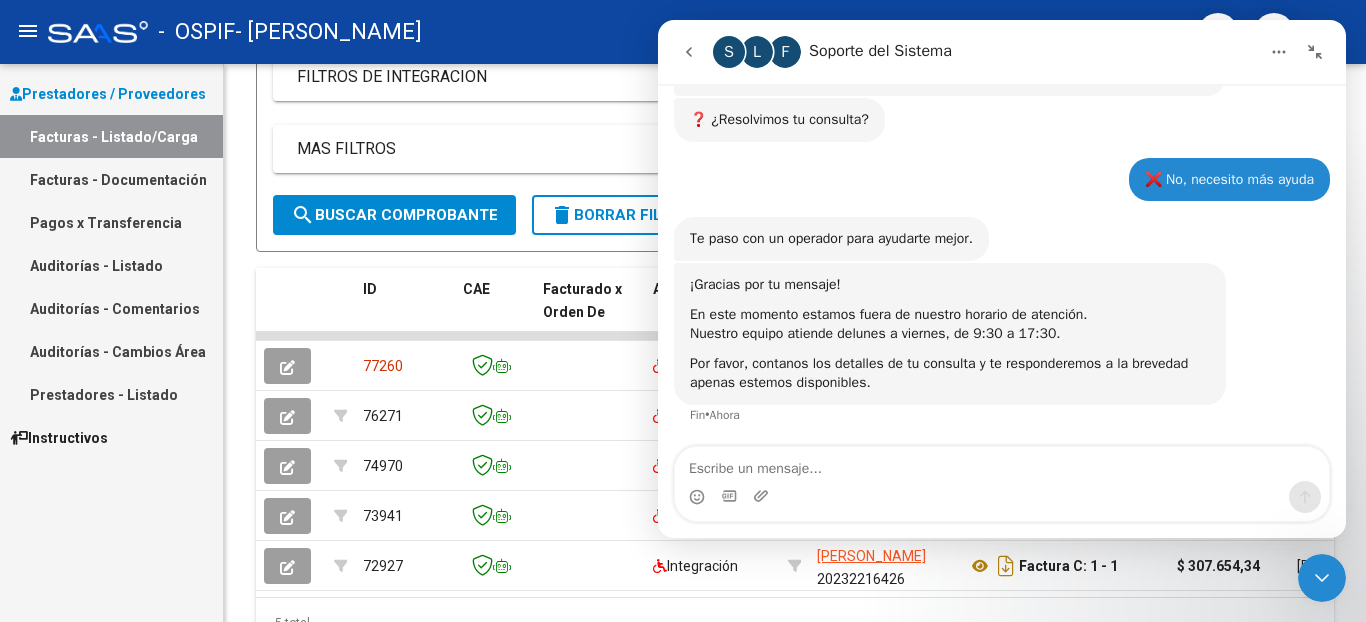 scroll, scrollTop: 988, scrollLeft: 0, axis: vertical 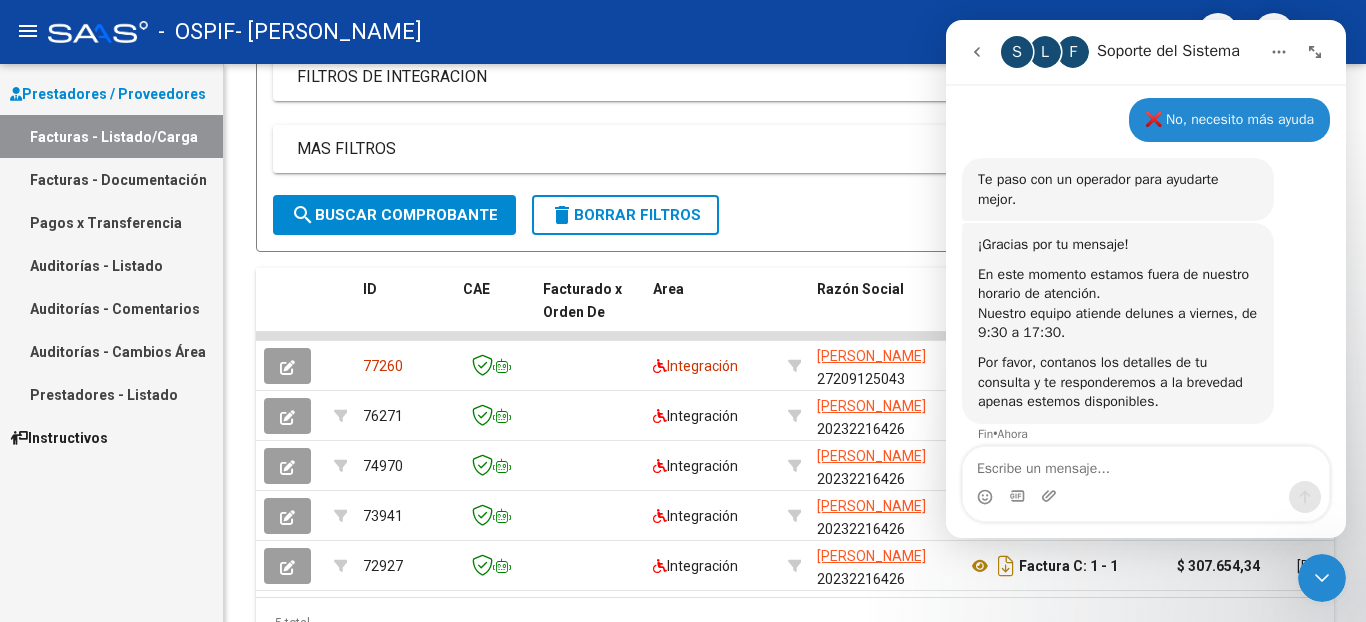 click on "Prestadores / Proveedores Facturas - Listado/Carga Facturas - Documentación Pagos x Transferencia Auditorías - Listado Auditorías - Comentarios Auditorías - Cambios Área Prestadores - Listado    Instructivos" at bounding box center (111, 343) 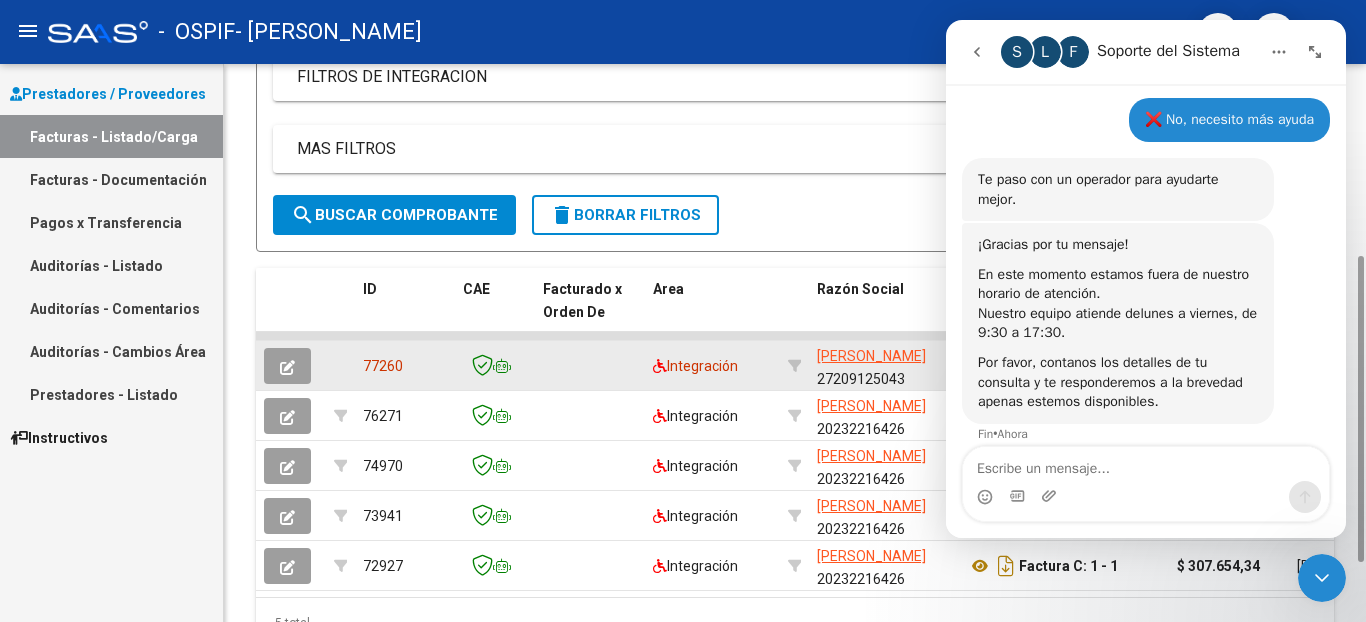 click 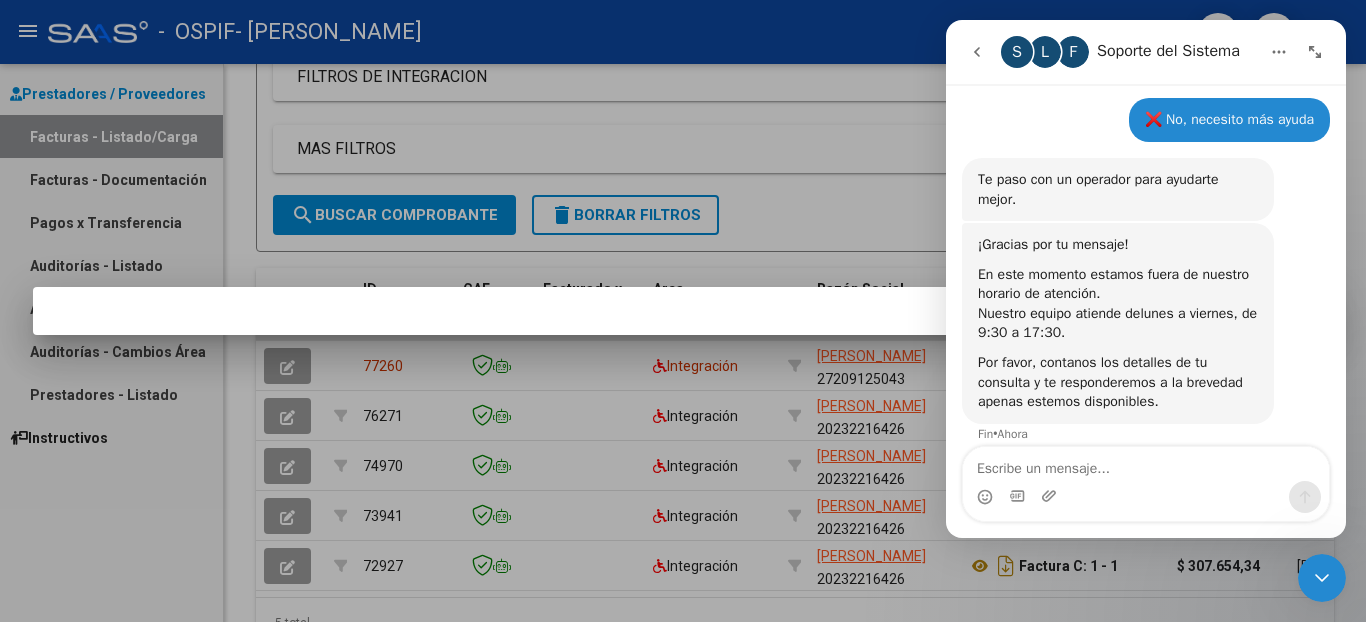 click 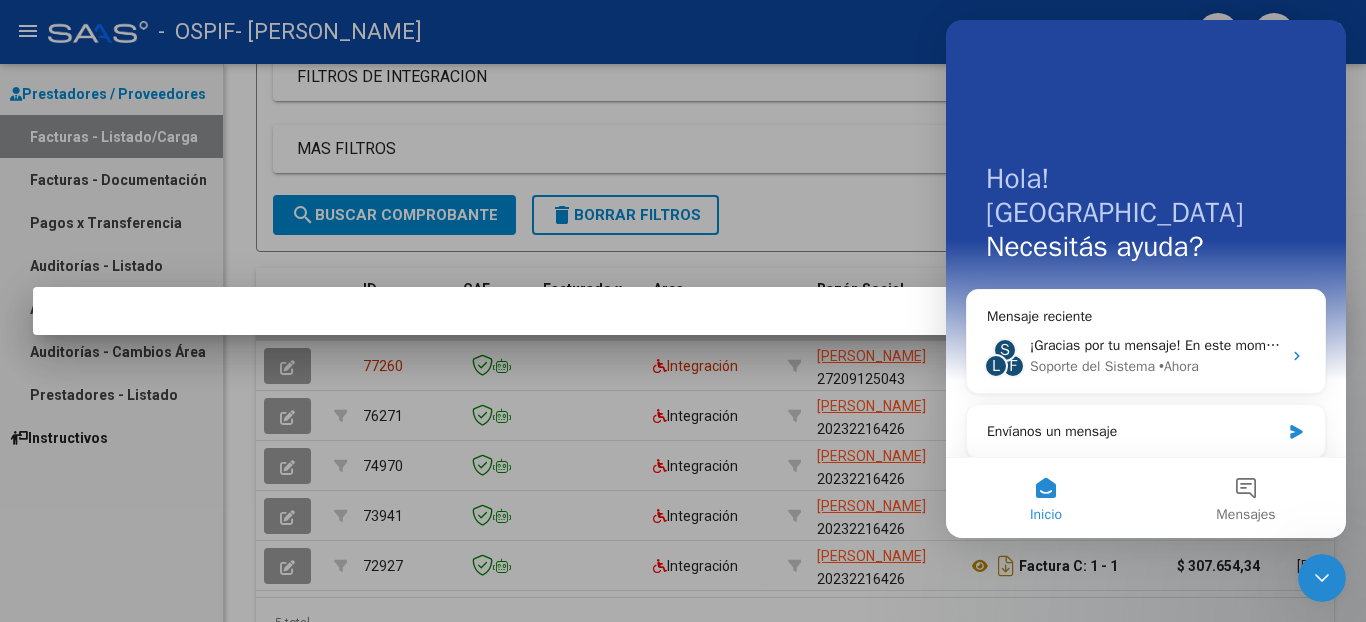 scroll, scrollTop: 0, scrollLeft: 0, axis: both 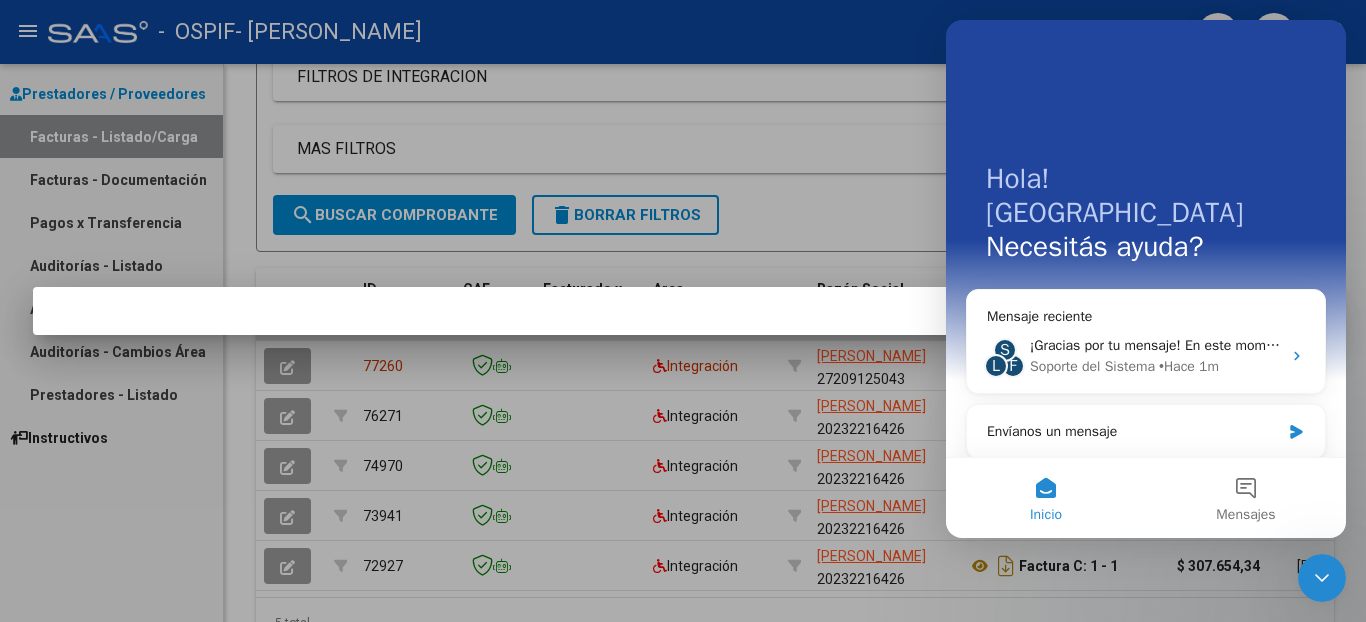 click at bounding box center (683, 311) 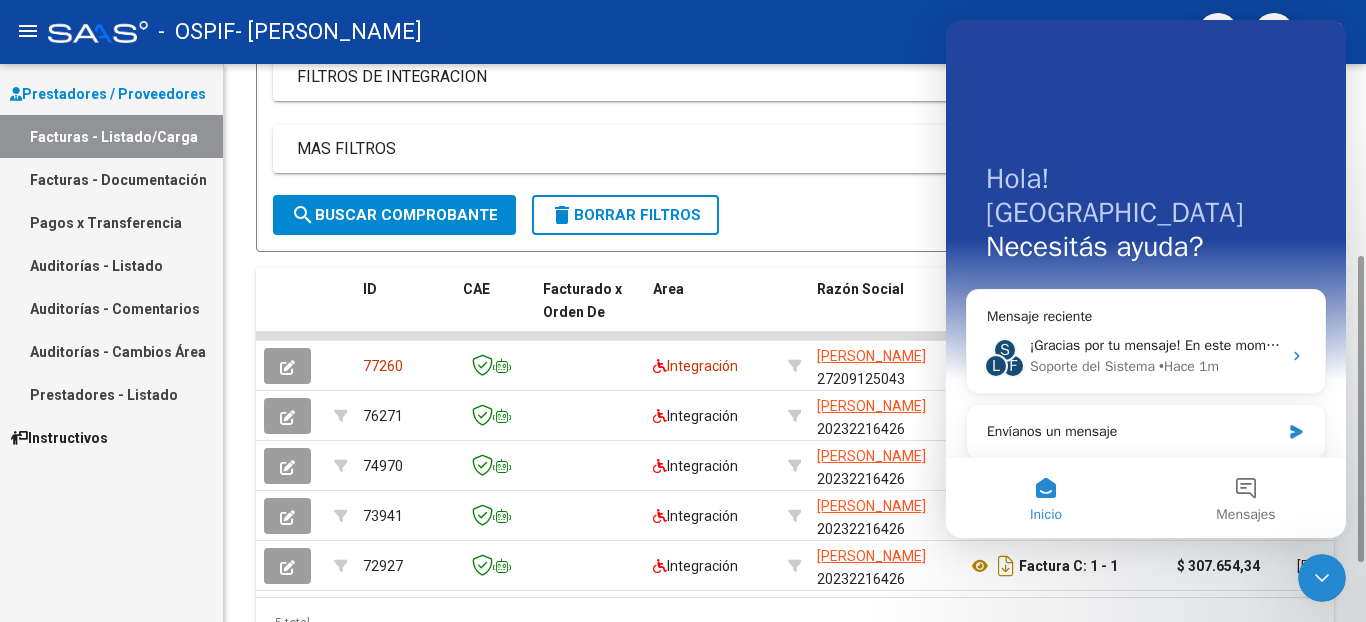 click on "FILTROS DE INTEGRACION" at bounding box center [783, 77] 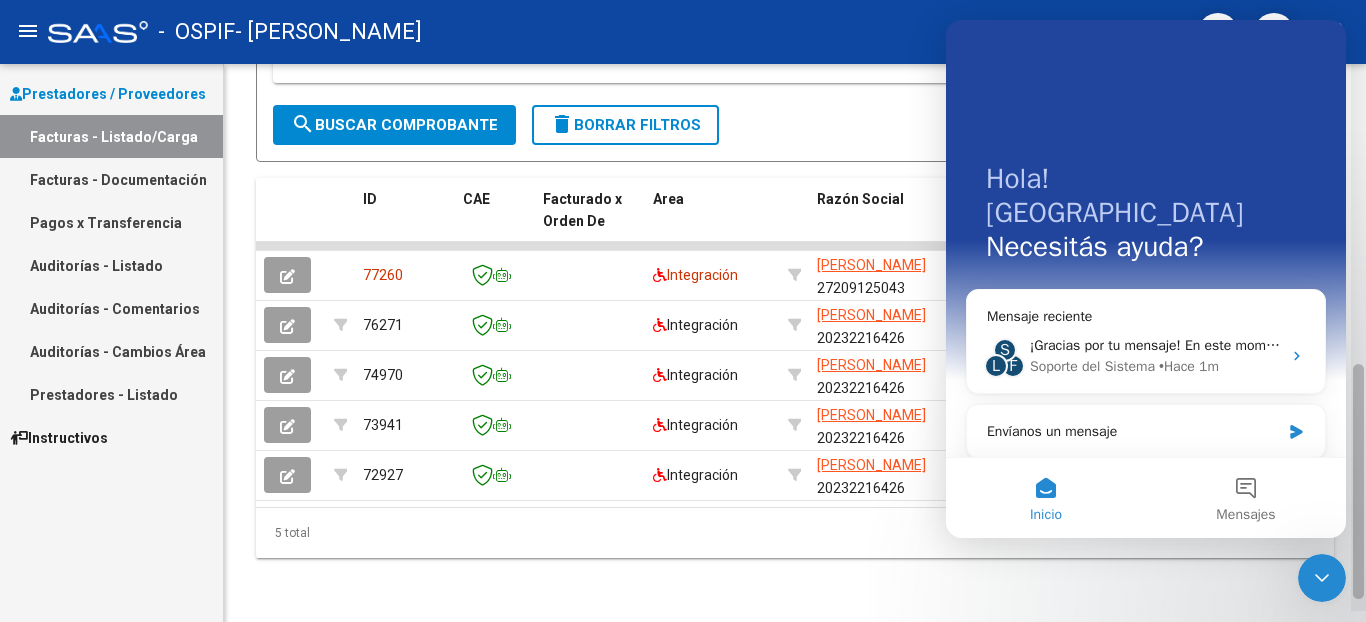 scroll, scrollTop: 738, scrollLeft: 0, axis: vertical 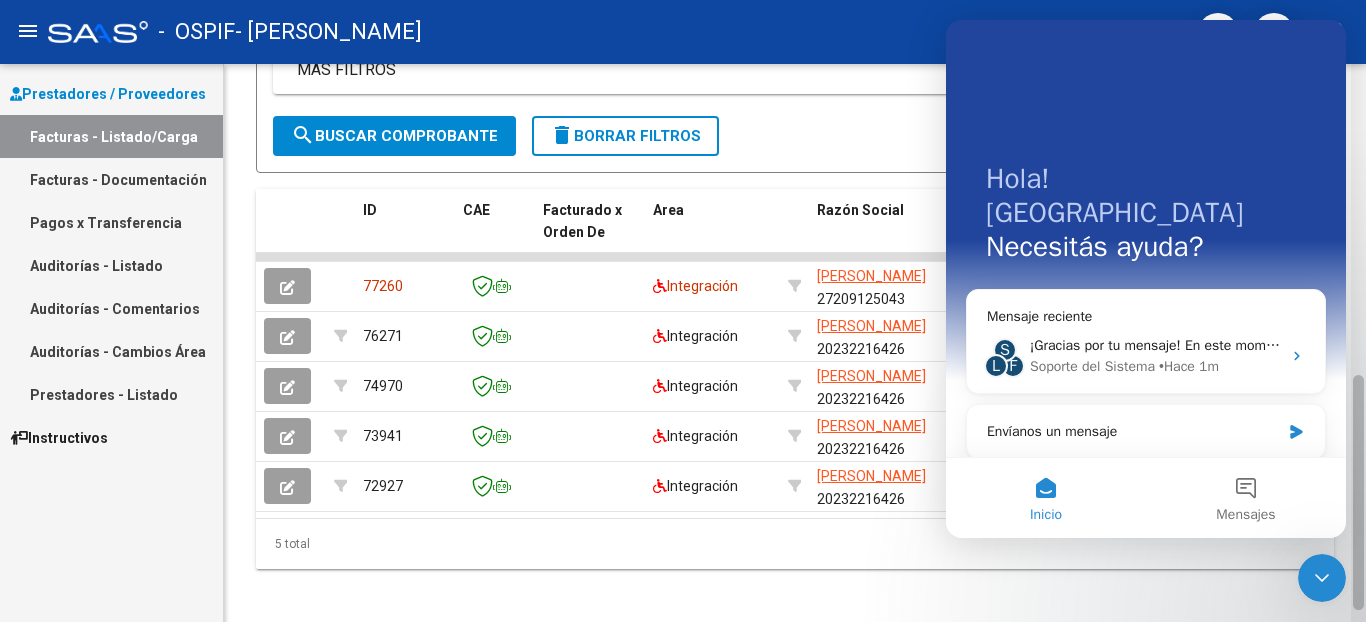 drag, startPoint x: 1357, startPoint y: 428, endPoint x: 1361, endPoint y: 641, distance: 213.03755 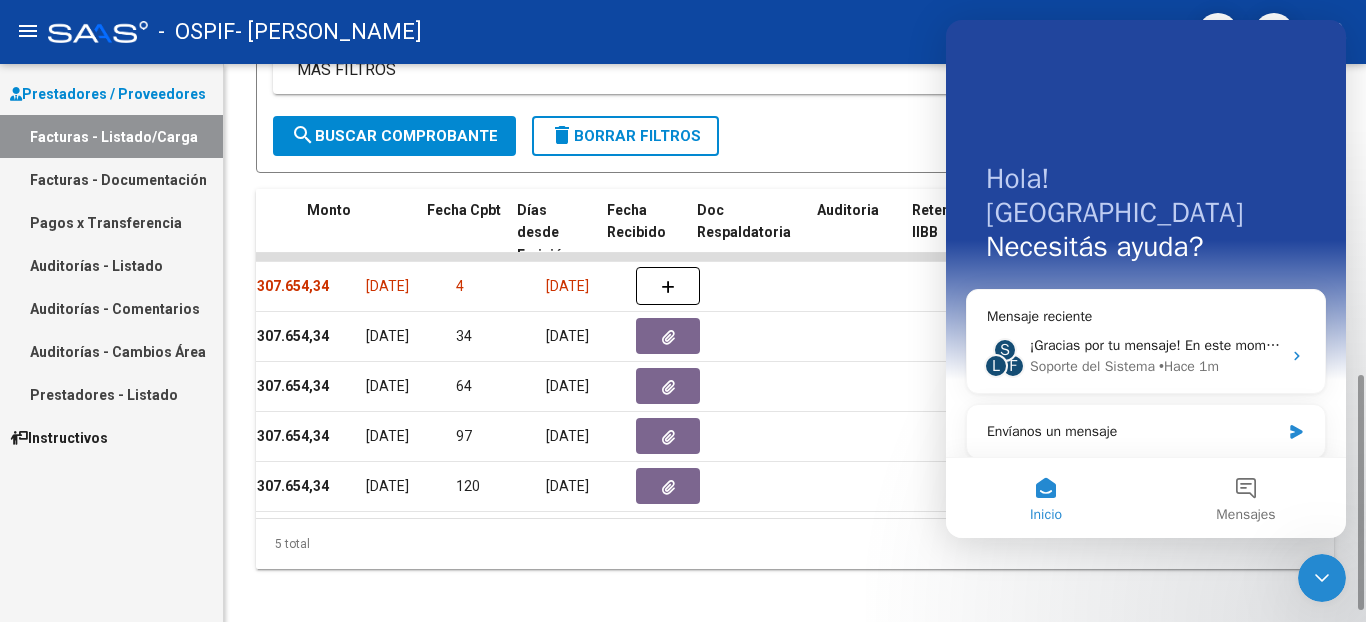 scroll, scrollTop: 0, scrollLeft: 870, axis: horizontal 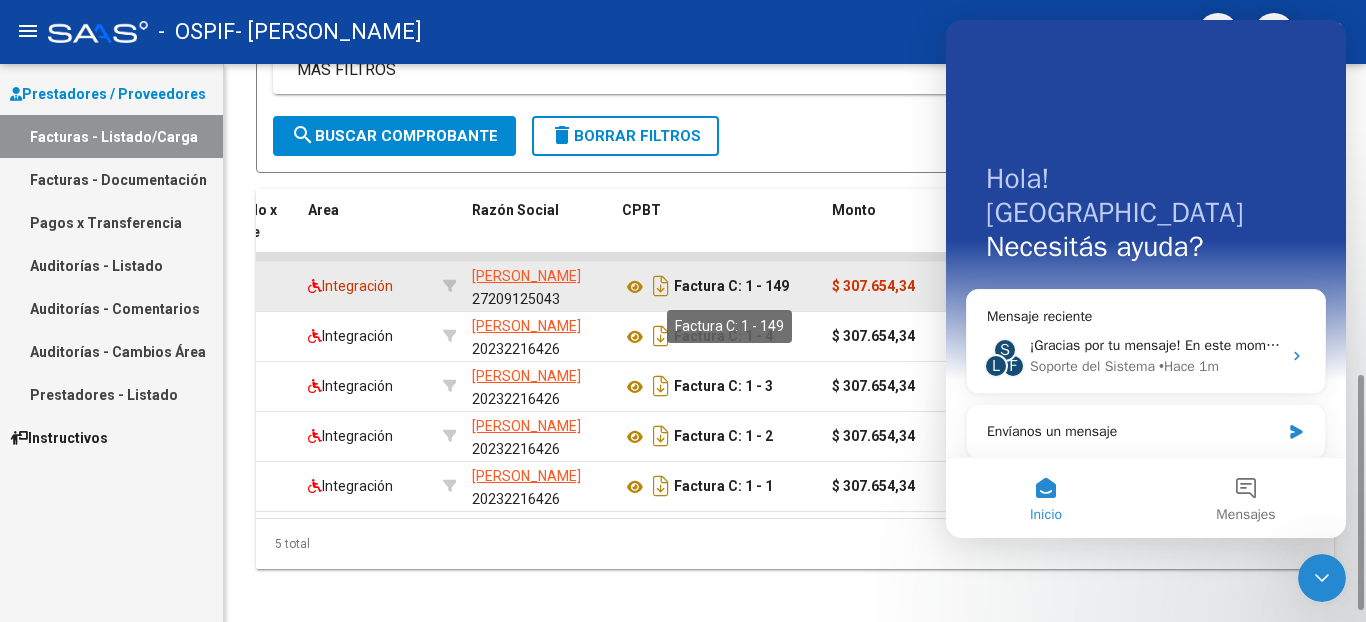 click on "Factura C: 1 - 149" 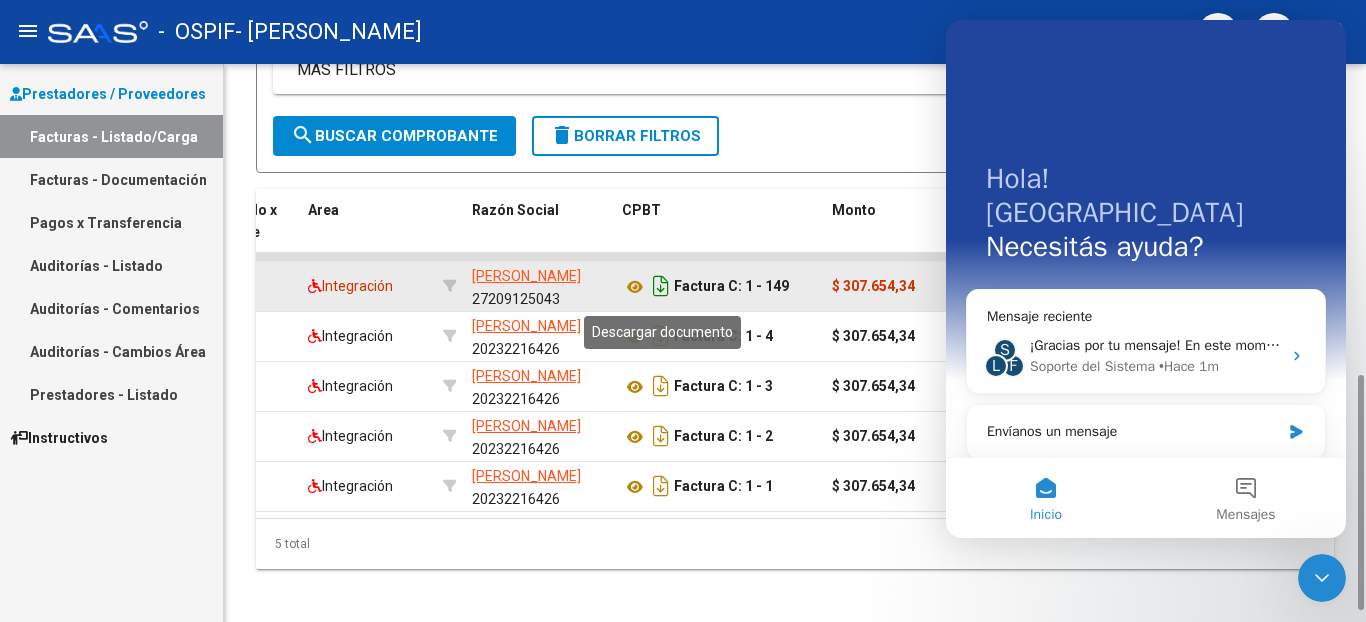 click 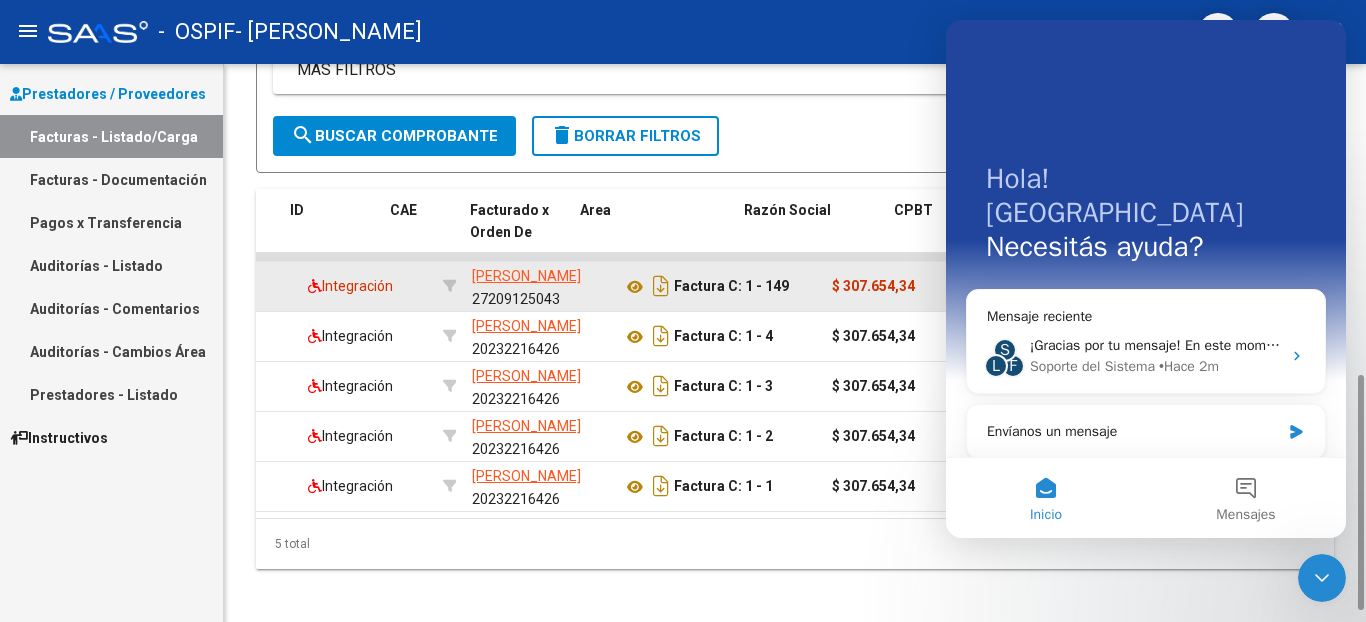scroll, scrollTop: 0, scrollLeft: 0, axis: both 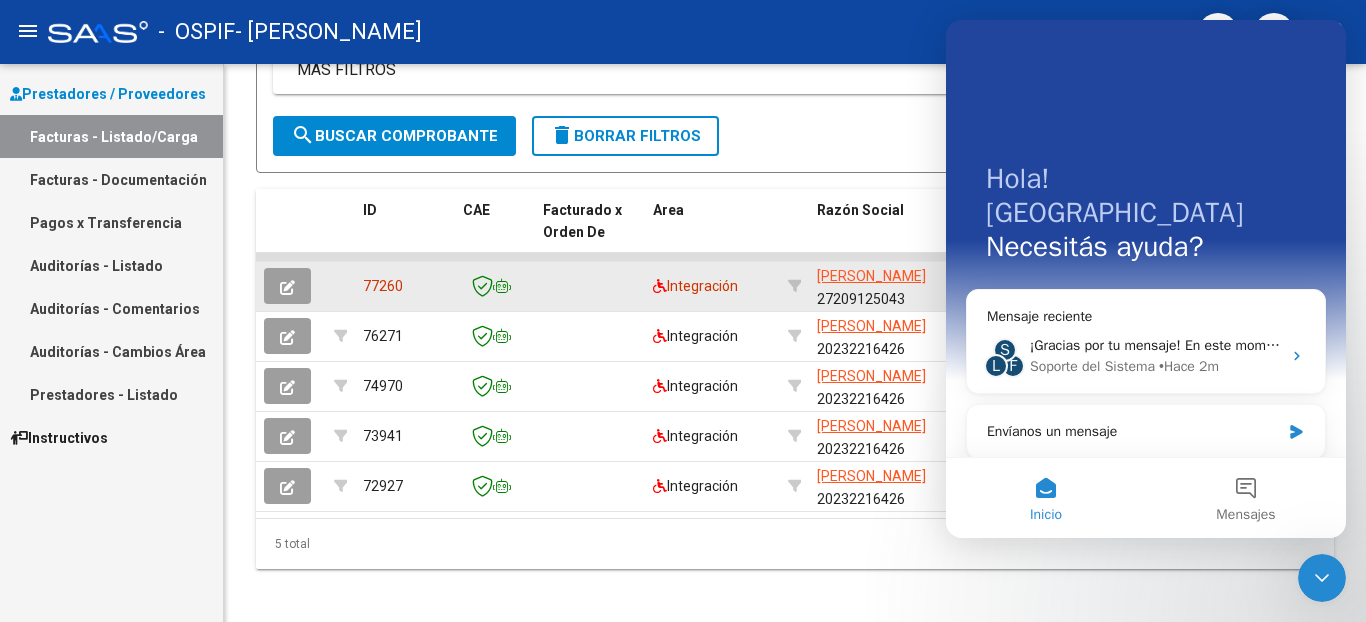 click 